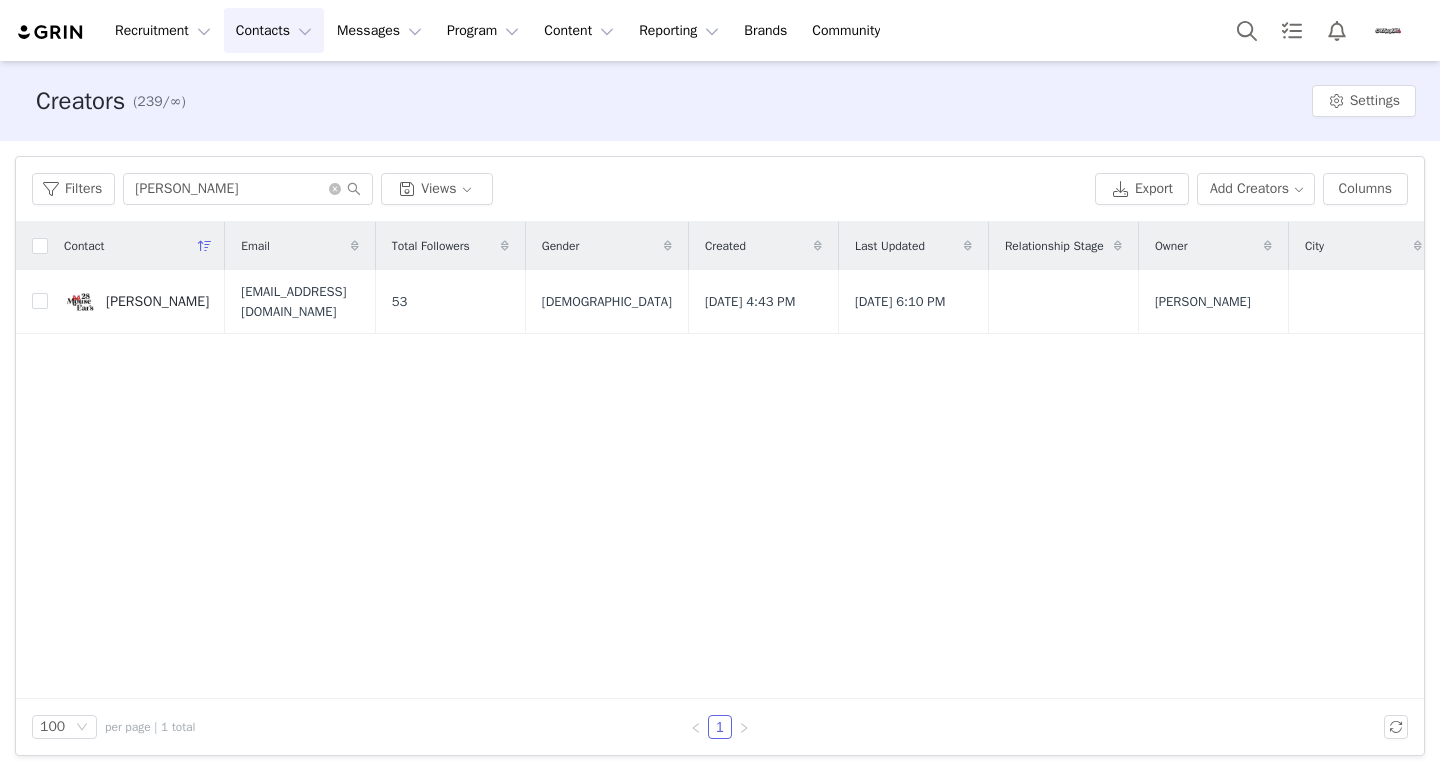 scroll, scrollTop: 0, scrollLeft: 0, axis: both 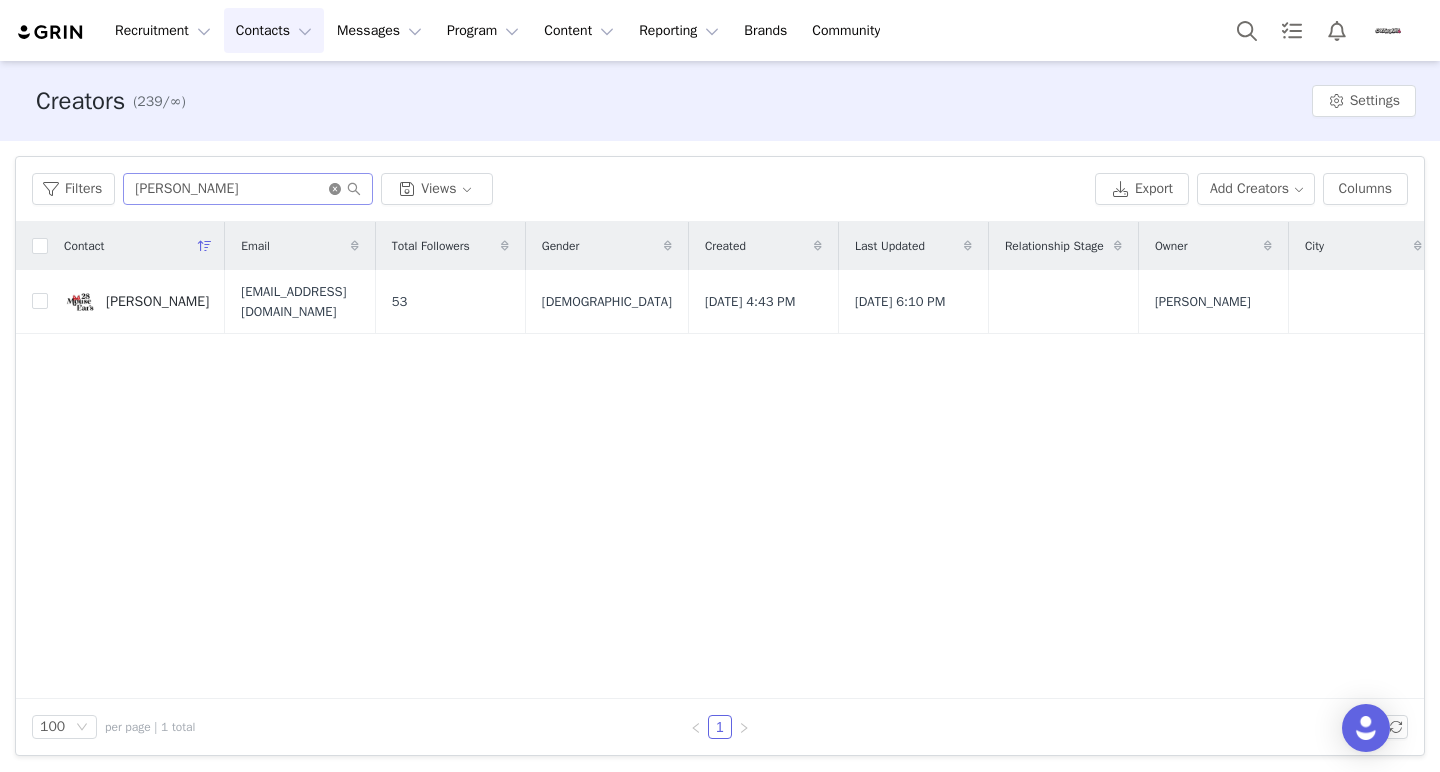 click 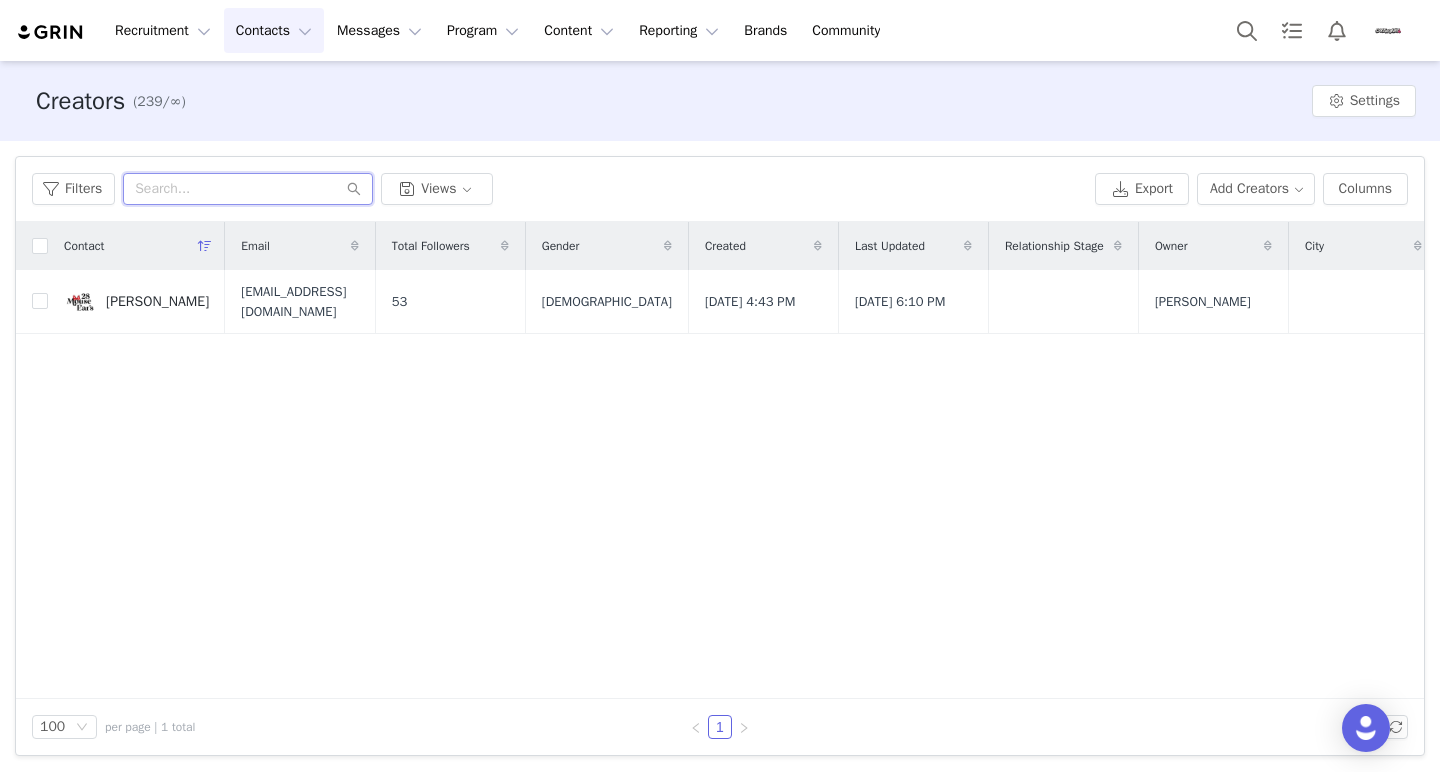 click at bounding box center [248, 189] 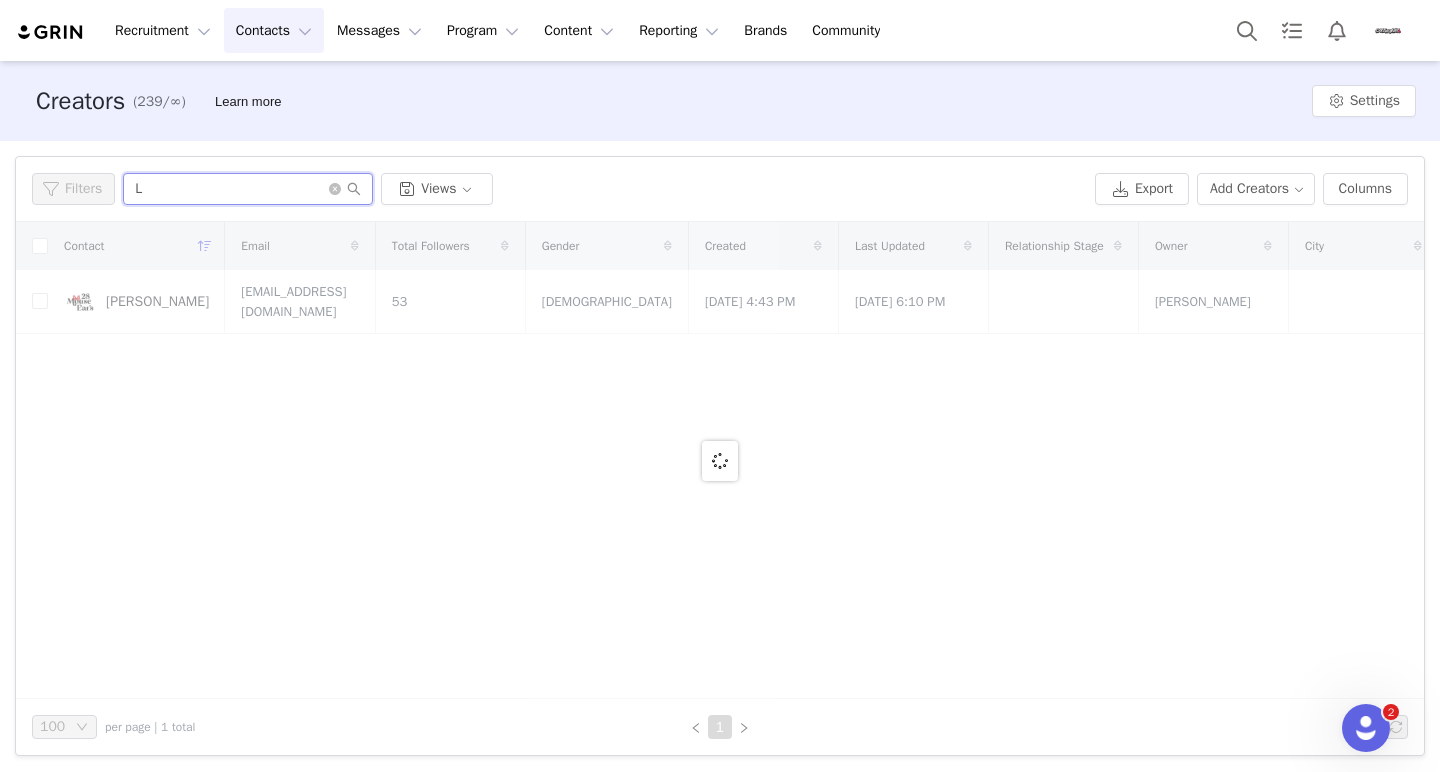 scroll, scrollTop: 0, scrollLeft: 0, axis: both 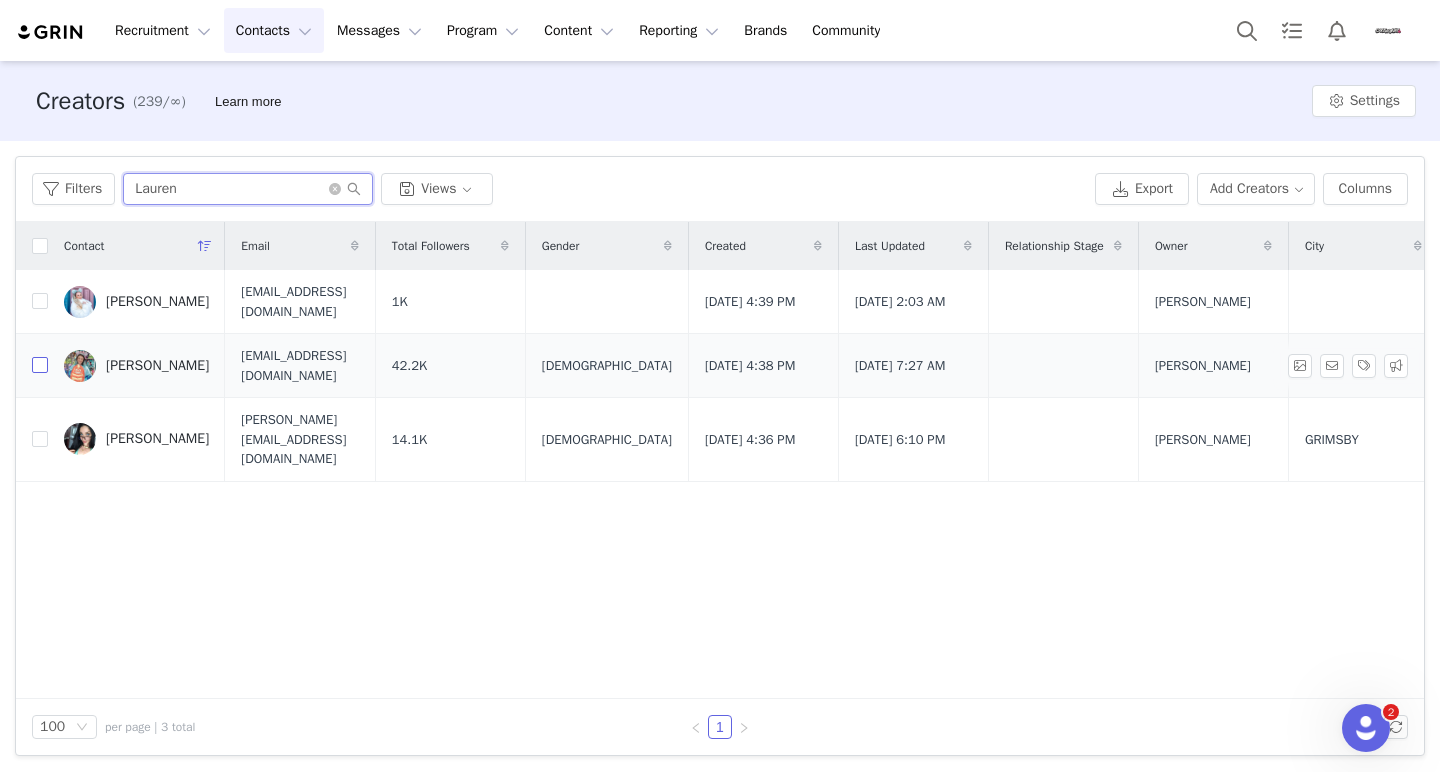 type on "Lauren" 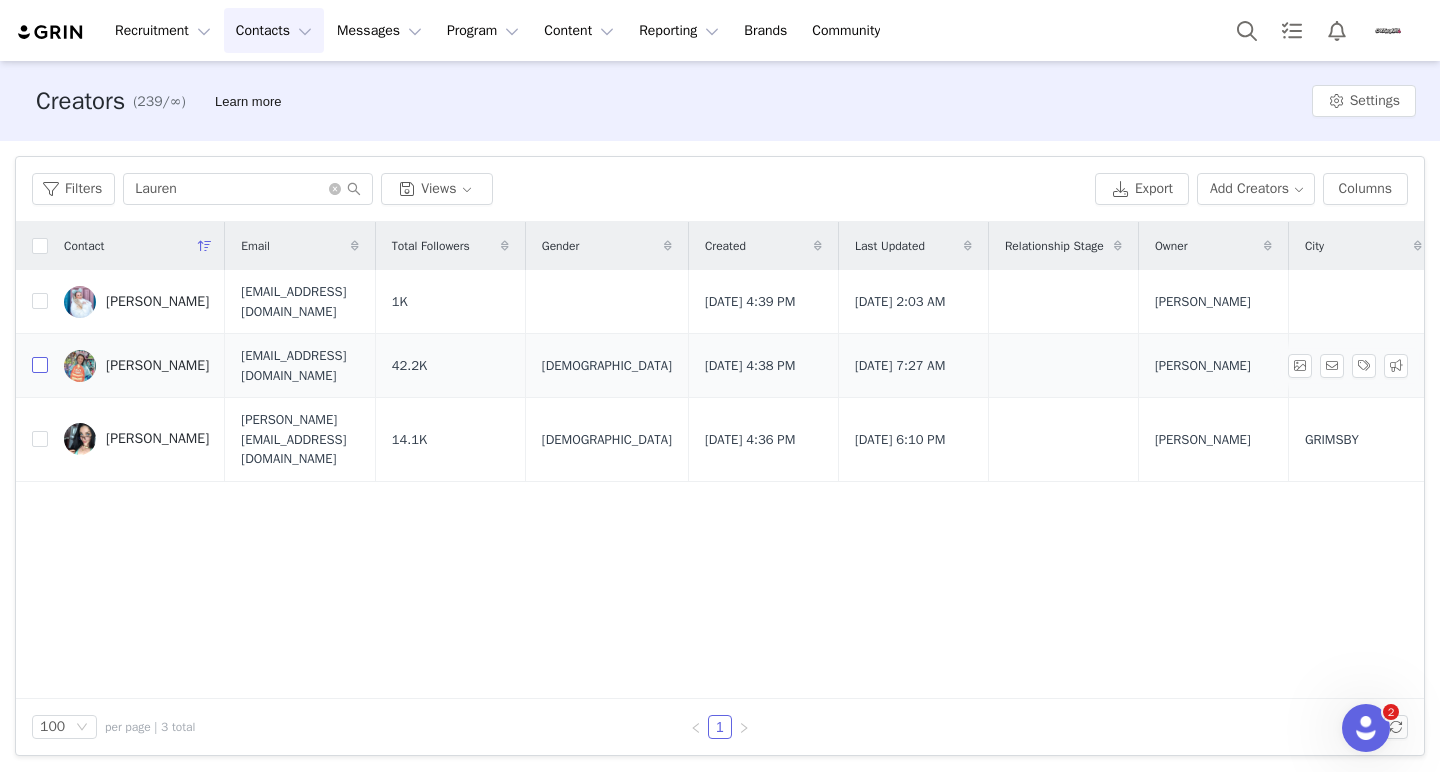 click at bounding box center [40, 365] 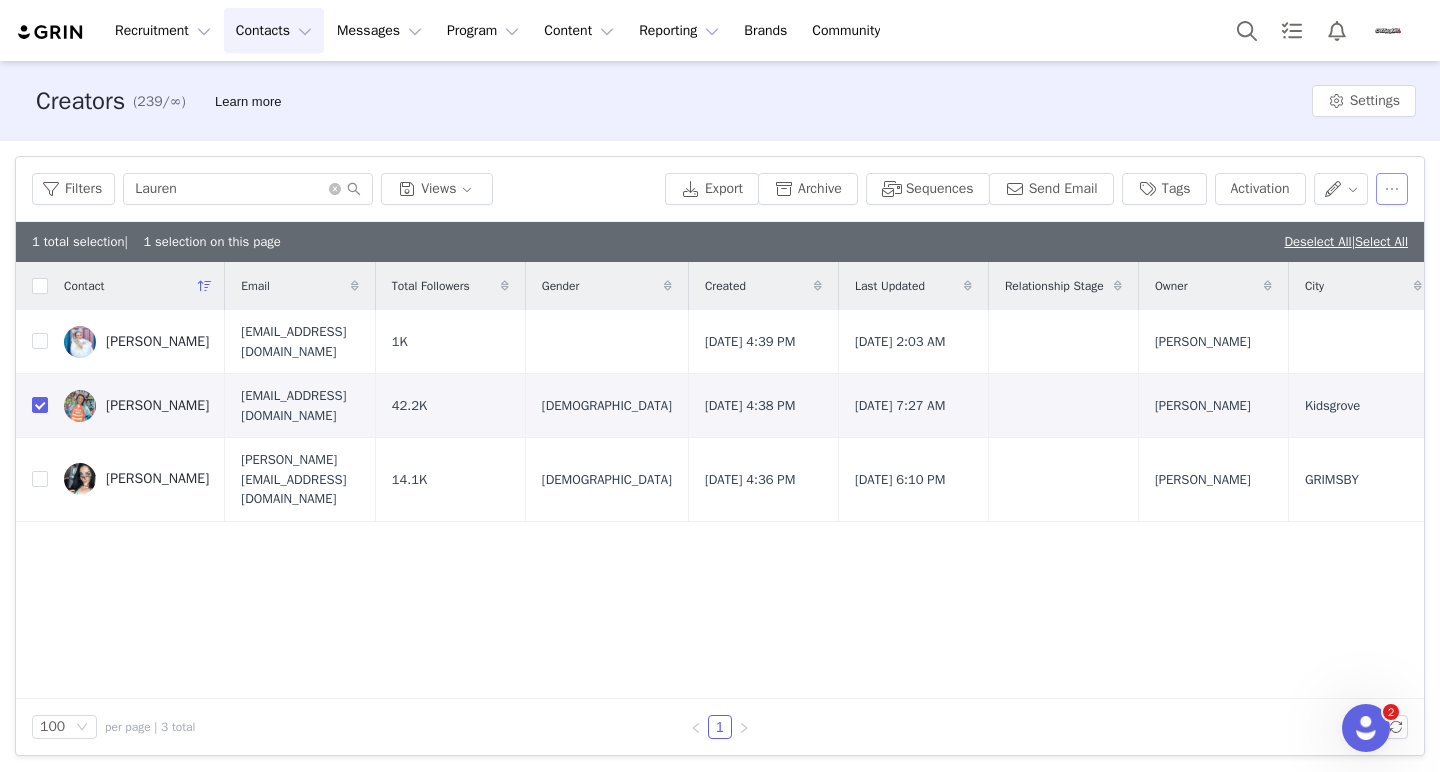 click at bounding box center [1392, 189] 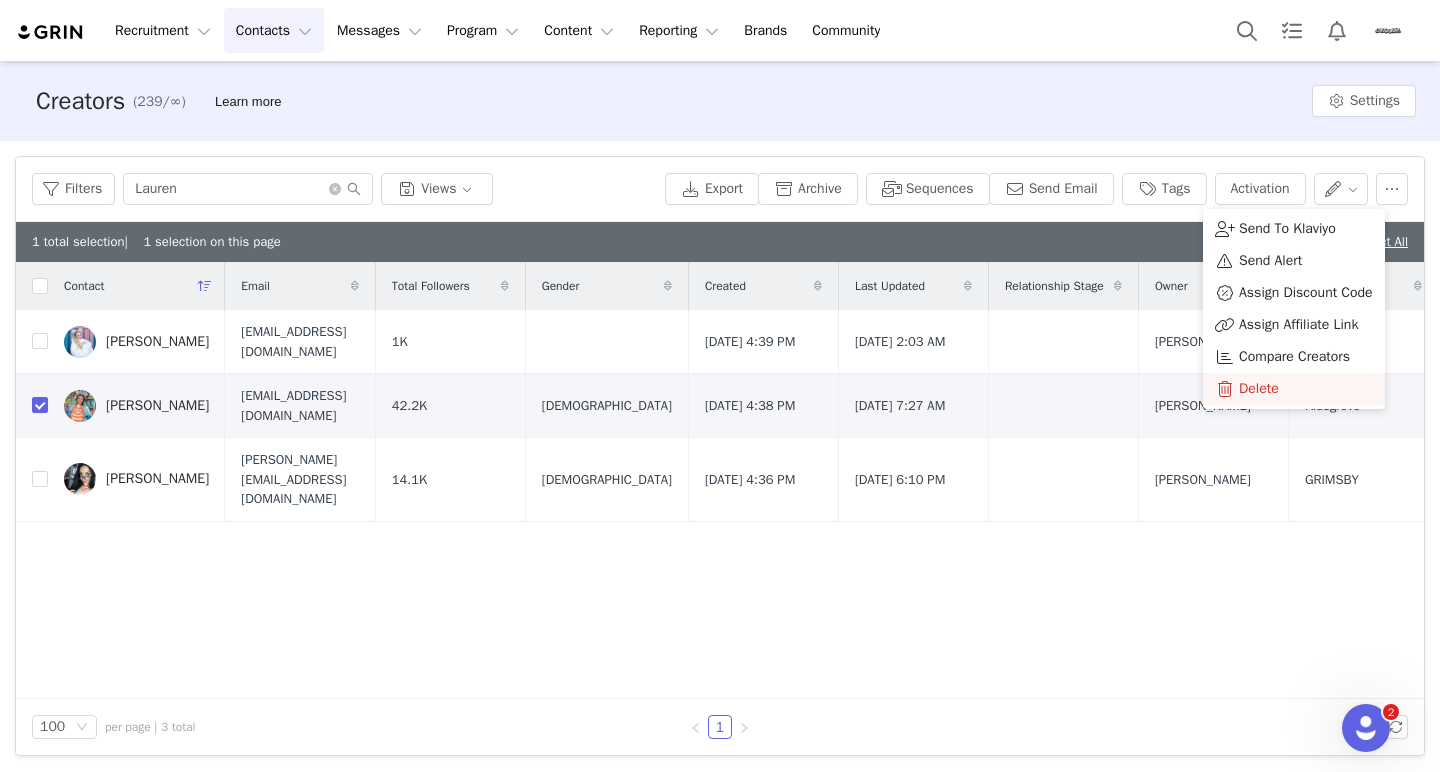 click on "Delete" at bounding box center [1259, 389] 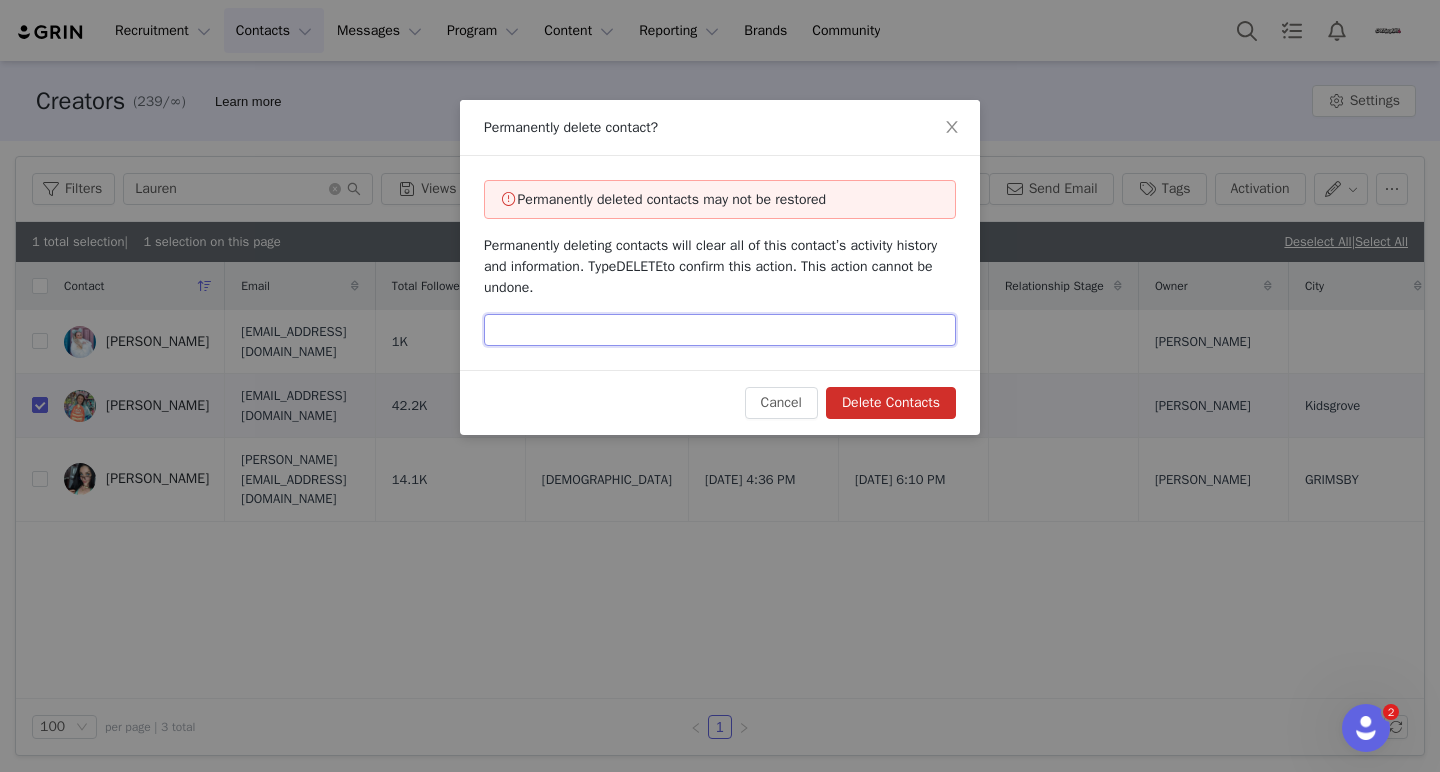 click at bounding box center (720, 330) 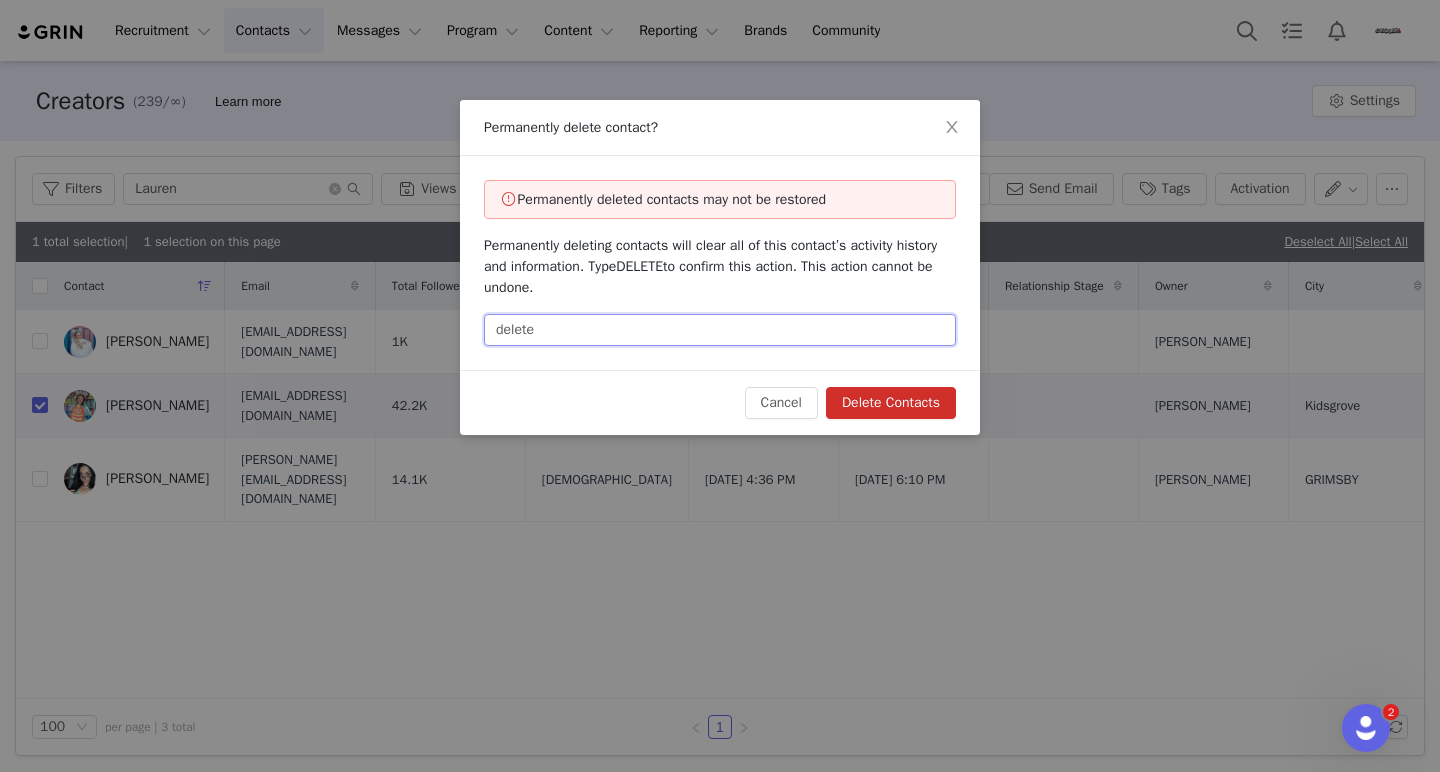 type on "delete" 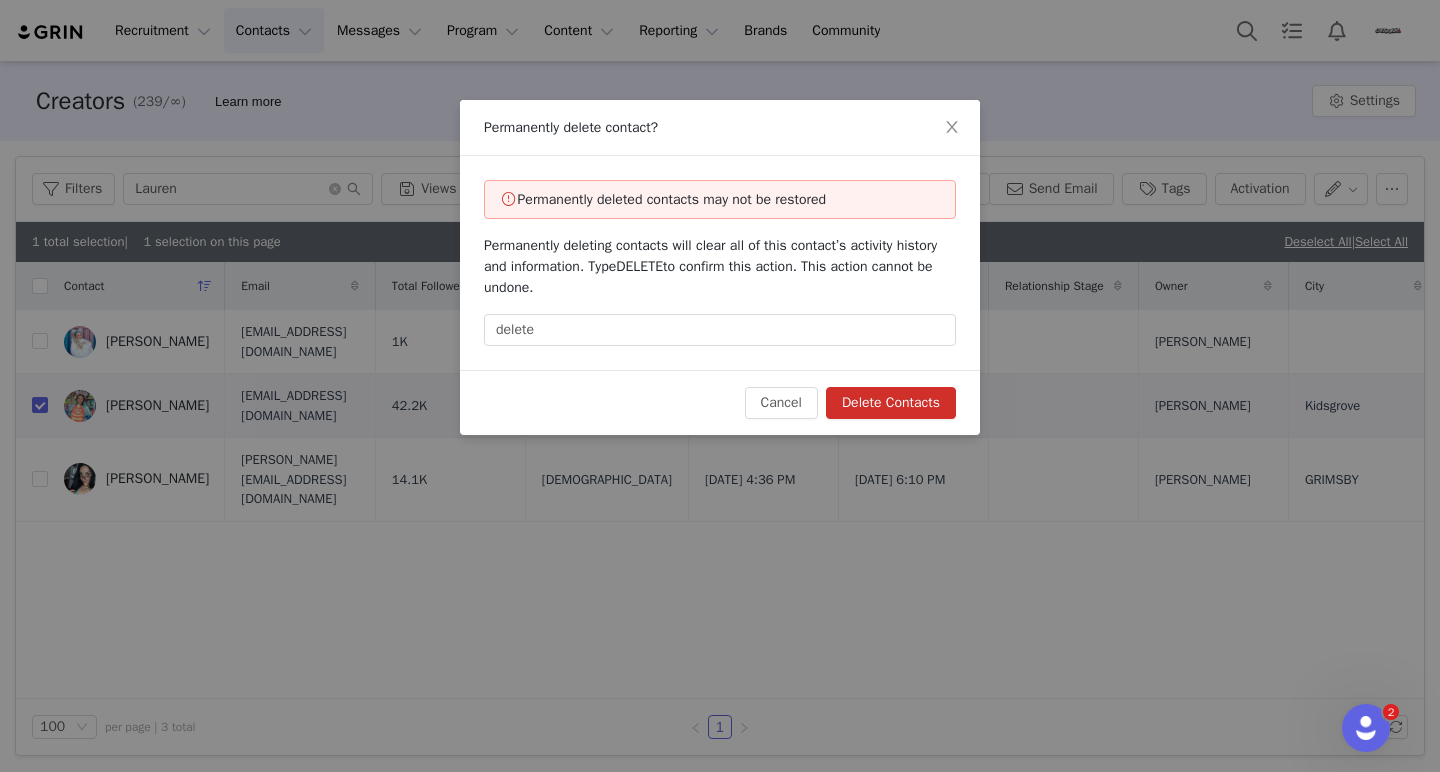click on "Delete Contacts" at bounding box center (891, 403) 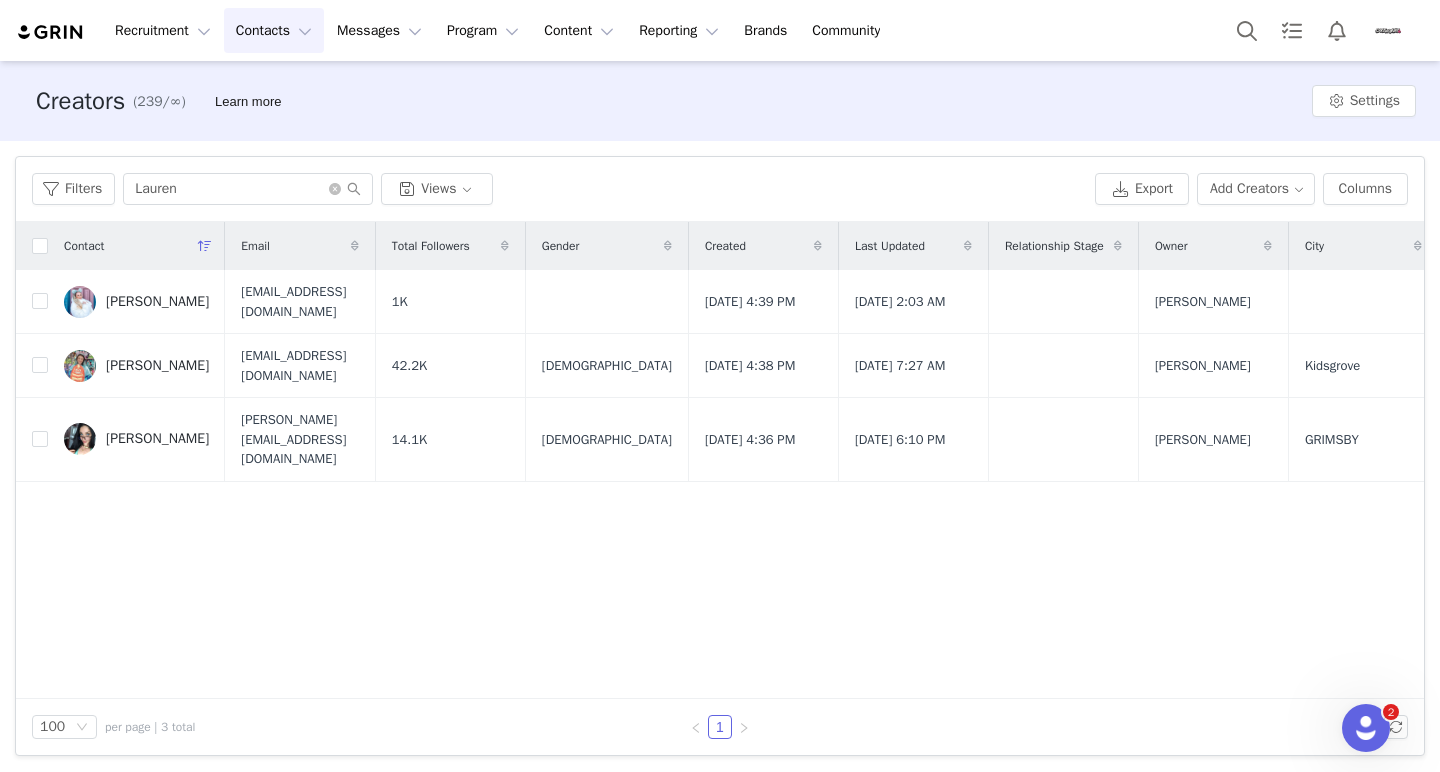 checkbox on "false" 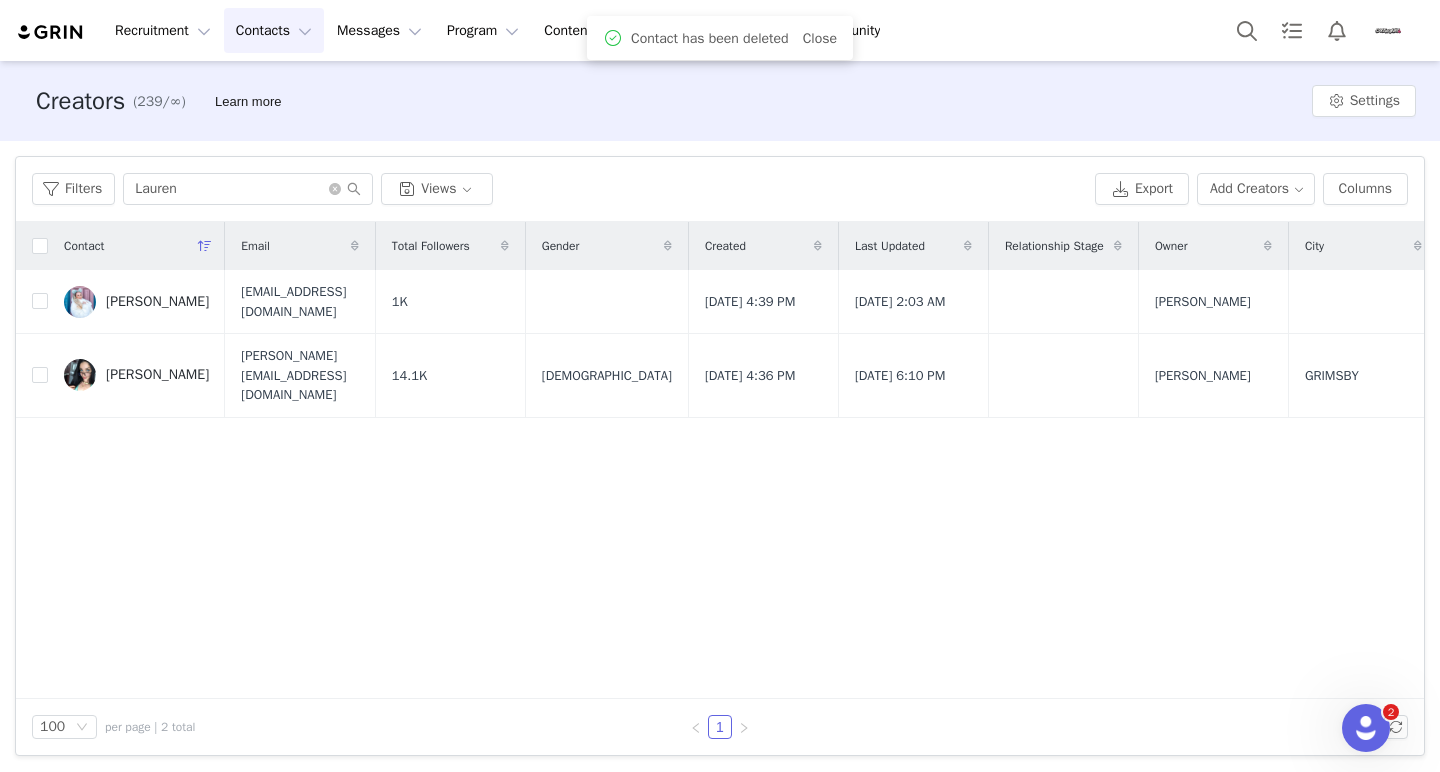 click on "Contact   Email   Total Followers   Gender   Created   Last Updated   Relationship Stage   Owner   City   State   Country   Source   Curated List   Primary Contact   Tags   Live Urls   Emails Sent   [PERSON_NAME]  [EMAIL_ADDRESS][DOMAIN_NAME] 1K [DATE] 4:39 PM [DATE] 2:03 AM [PERSON_NAME] CSV Import    Creator Affiliate [URL][DOMAIN_NAME] 1  [PERSON_NAME]  [PERSON_NAME][EMAIL_ADDRESS][DOMAIN_NAME] 14.1K [DEMOGRAPHIC_DATA] [DATE] 4:36 PM [DATE] 6:10 PM [PERSON_NAME] GRIMSBY [GEOGRAPHIC_DATA] CSV Import    Creator Affiliate [URL][DOMAIN_NAME] 2" at bounding box center [720, 460] 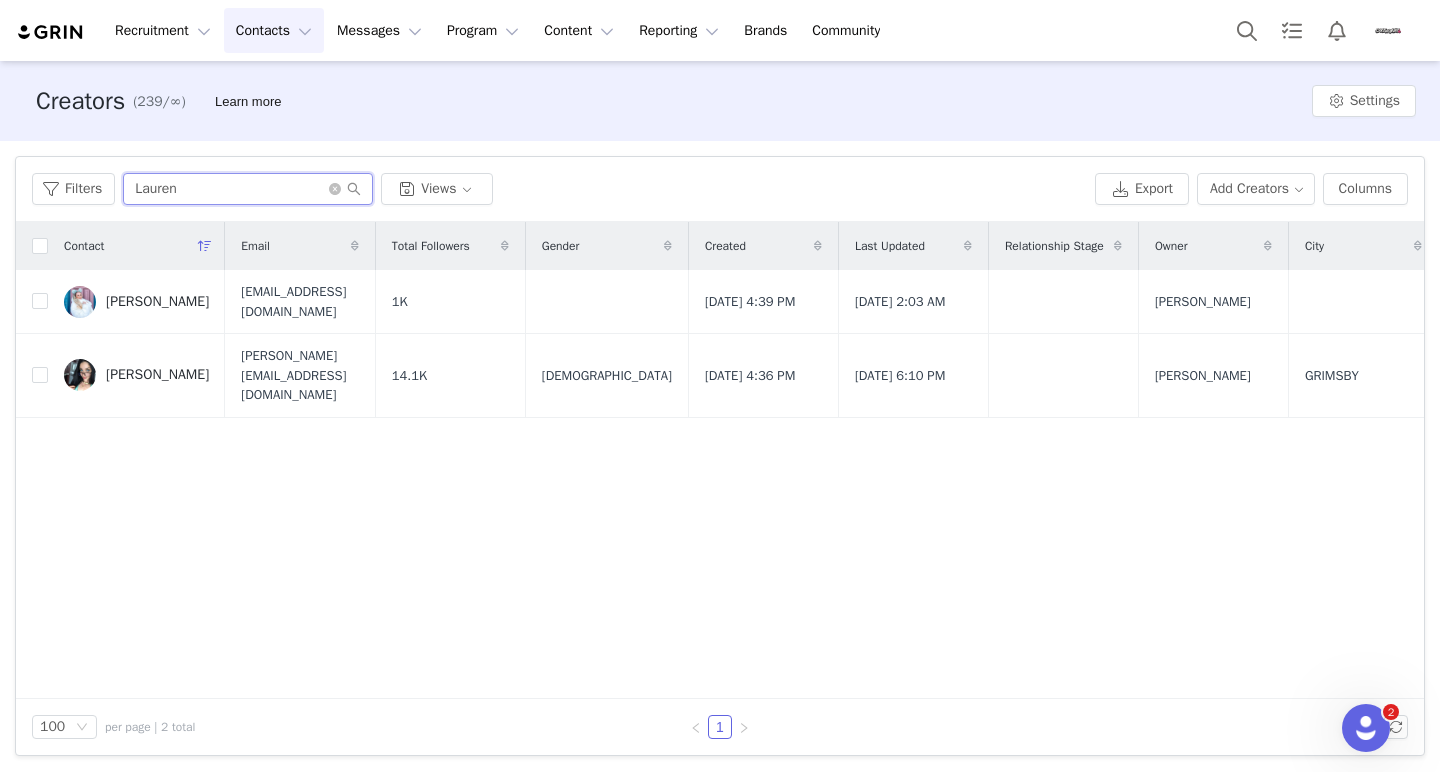 click on "Lauren" at bounding box center [248, 189] 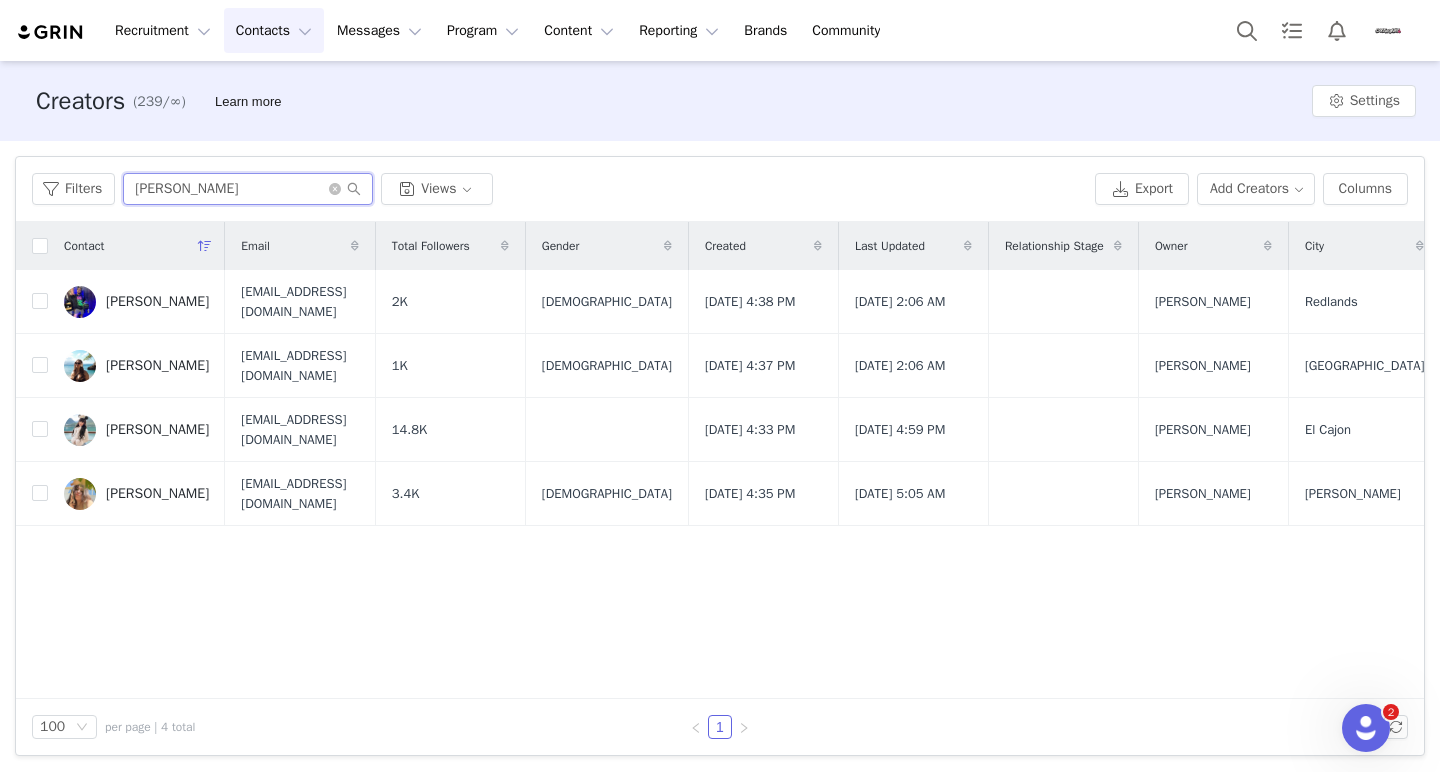 type on "[PERSON_NAME]" 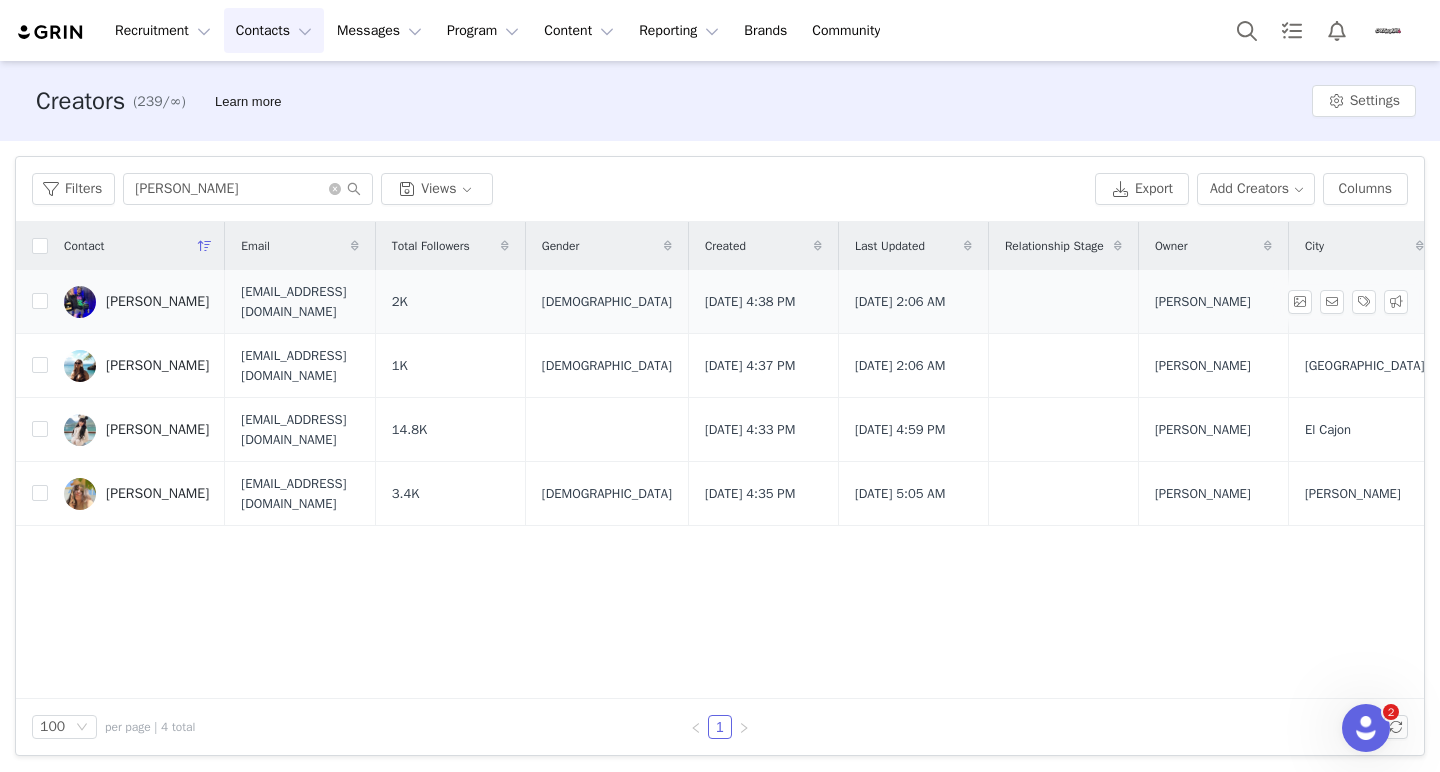 drag, startPoint x: 217, startPoint y: 196, endPoint x: 522, endPoint y: 313, distance: 326.67108 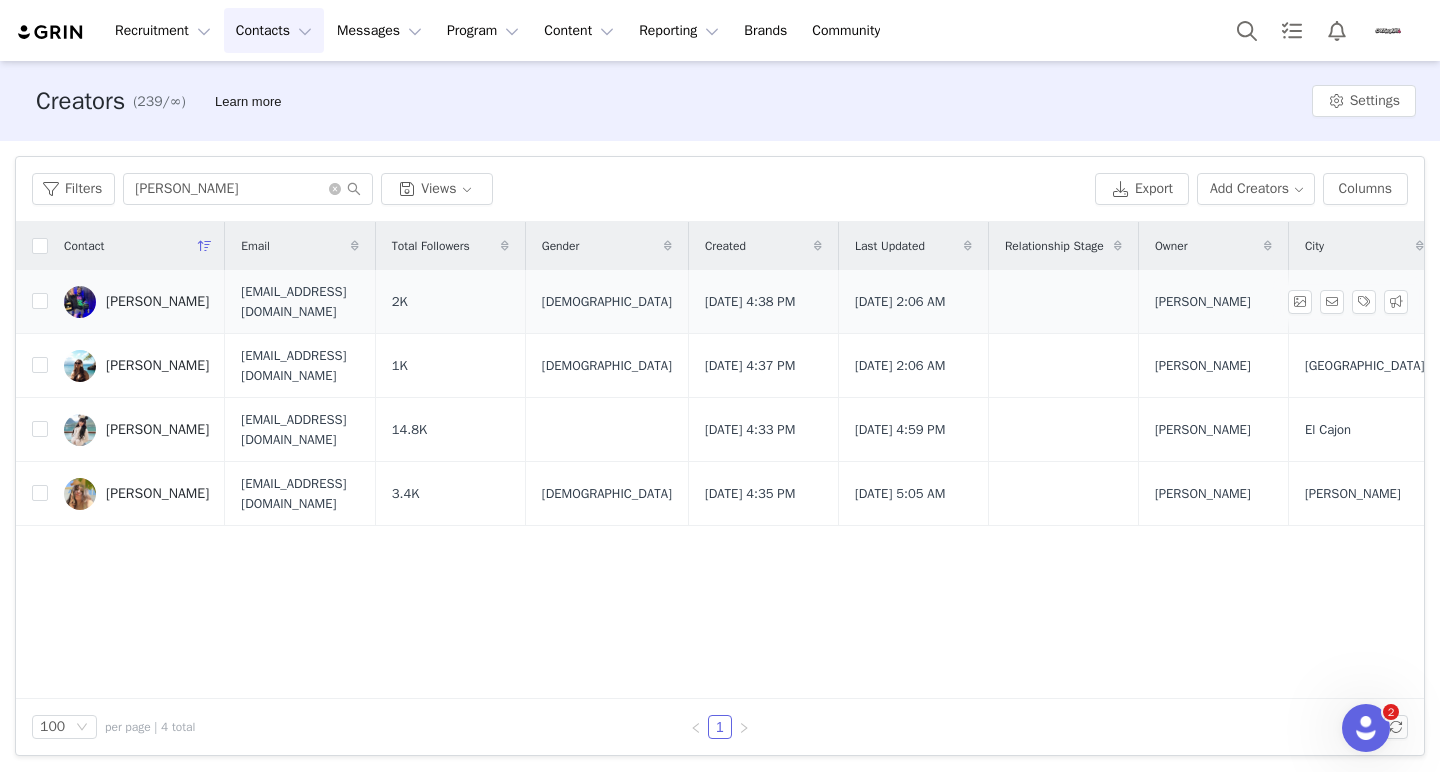 click at bounding box center (32, 302) 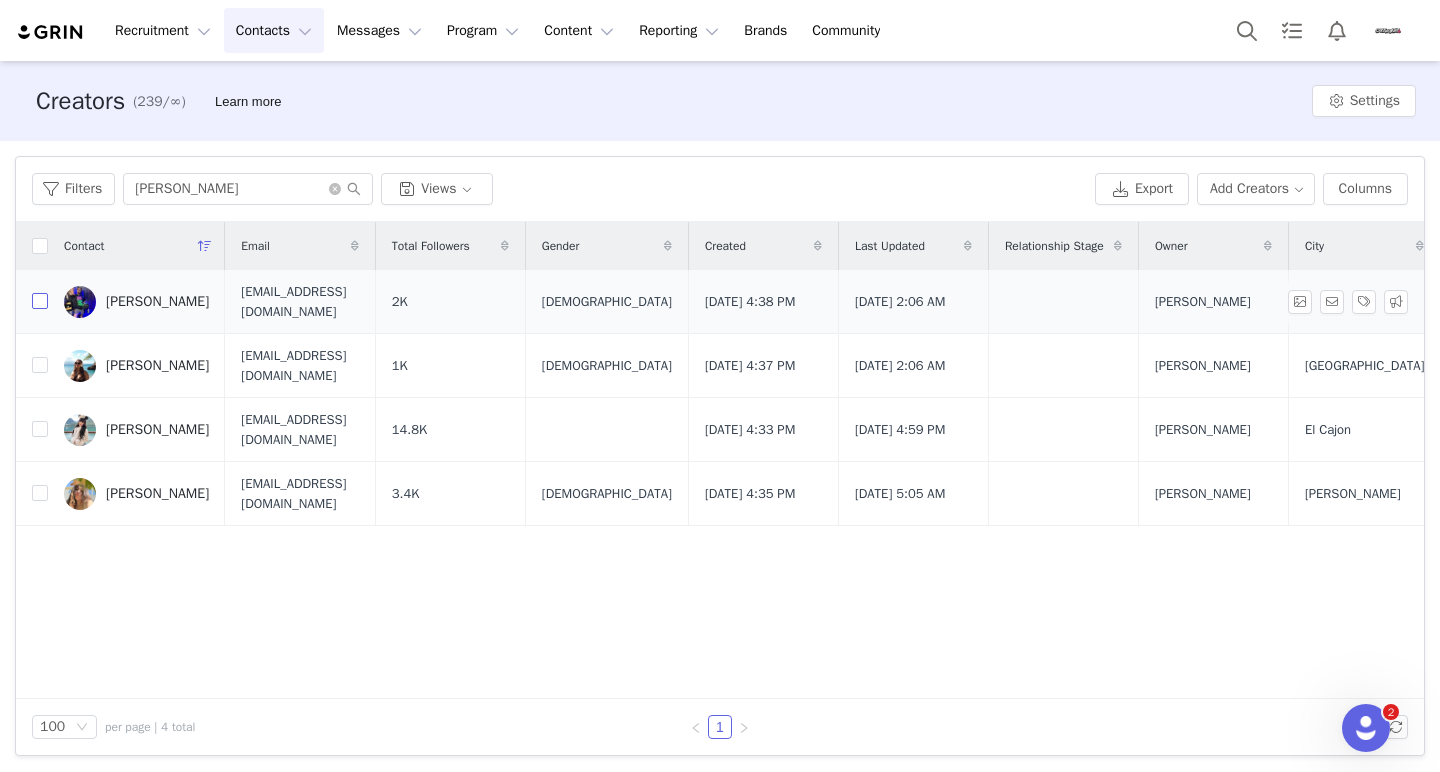 click at bounding box center [40, 301] 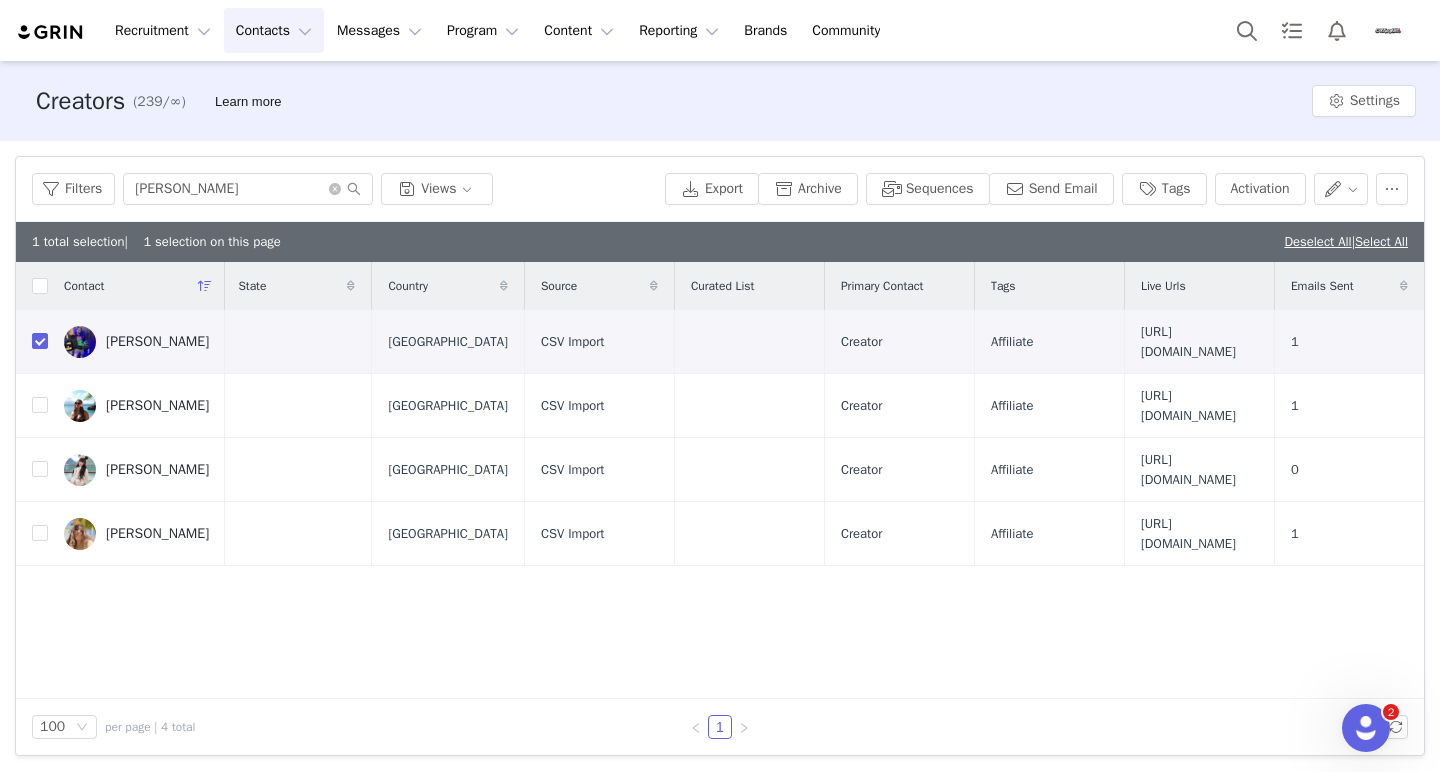 scroll, scrollTop: 0, scrollLeft: 1426, axis: horizontal 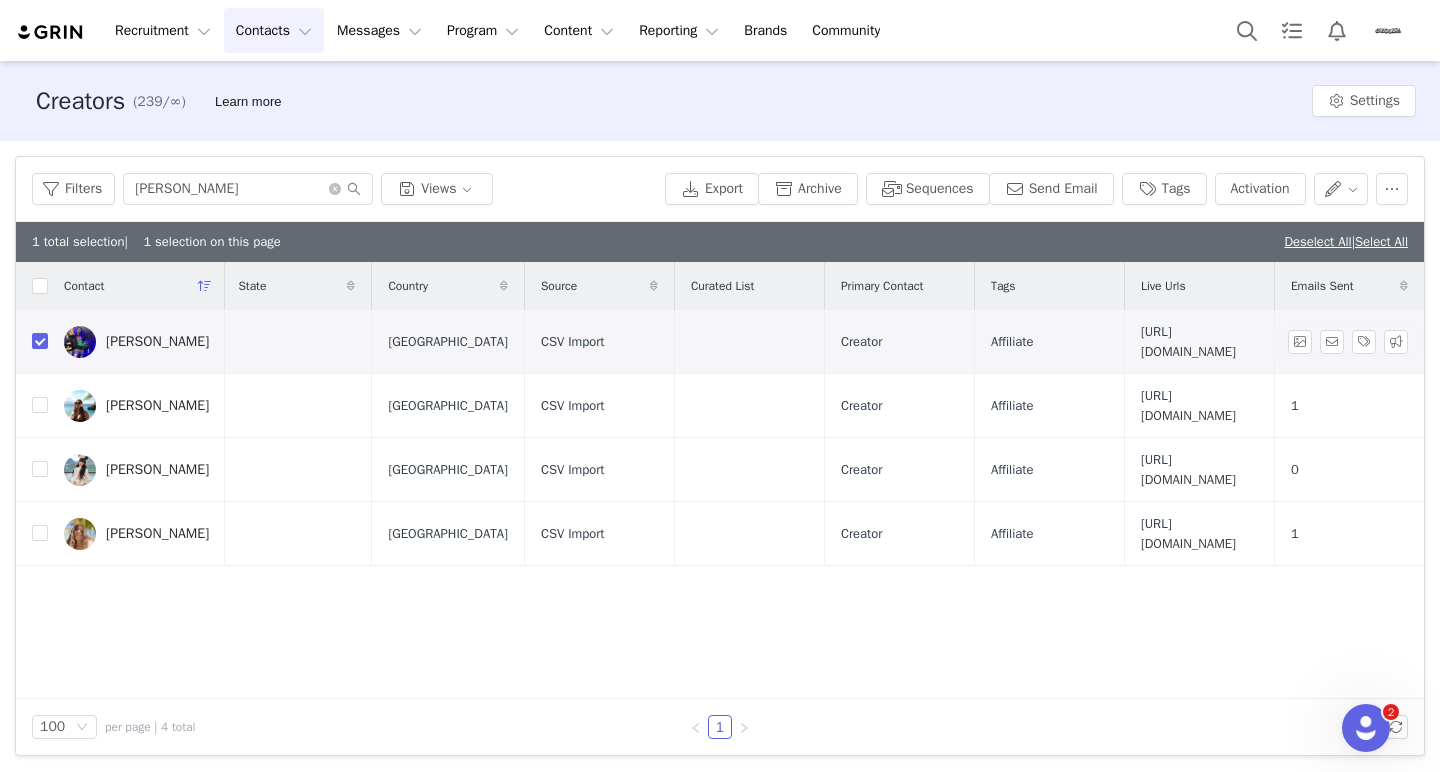 click on "[PERSON_NAME]" at bounding box center (136, 342) 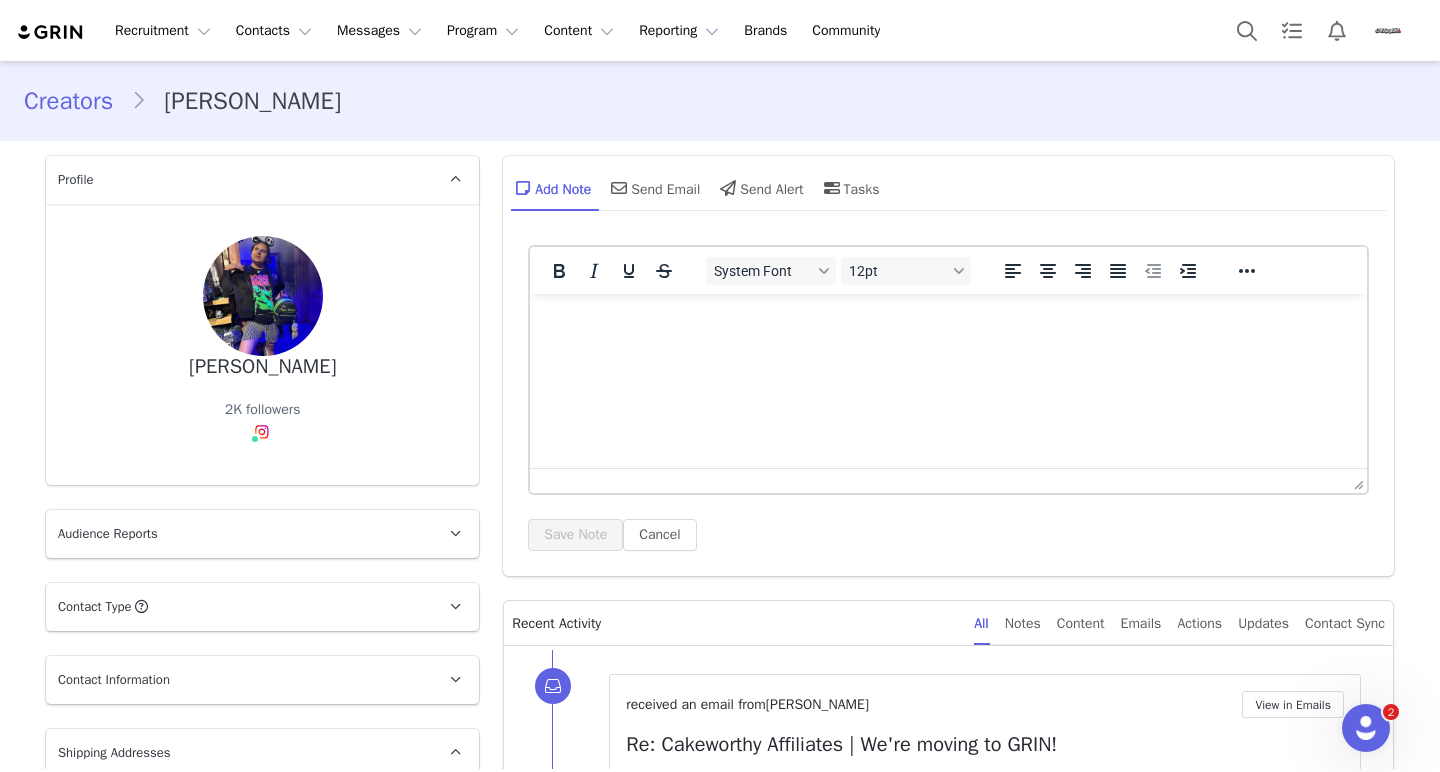 scroll, scrollTop: 0, scrollLeft: 0, axis: both 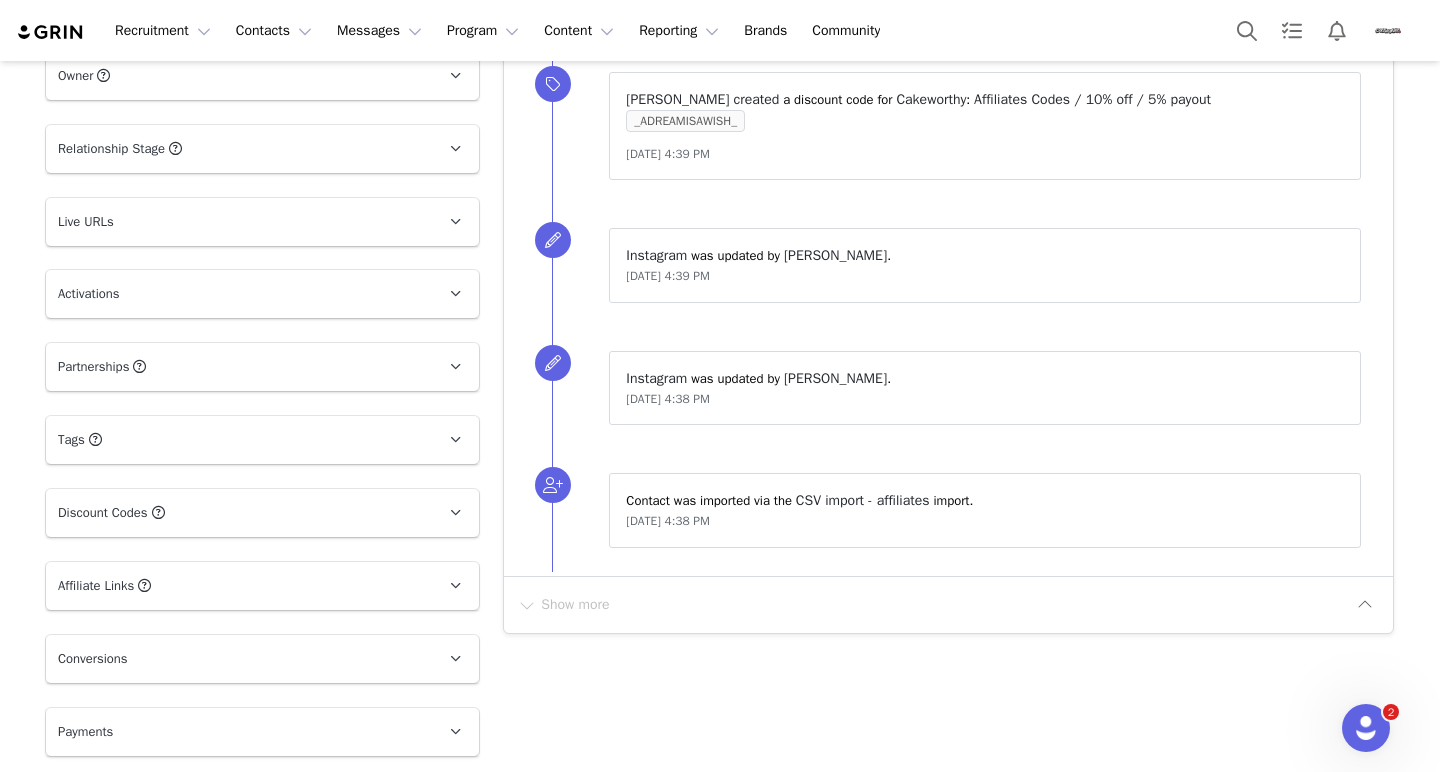 click on "Discount Codes  Discount codes associated with this Influencer" at bounding box center [238, 513] 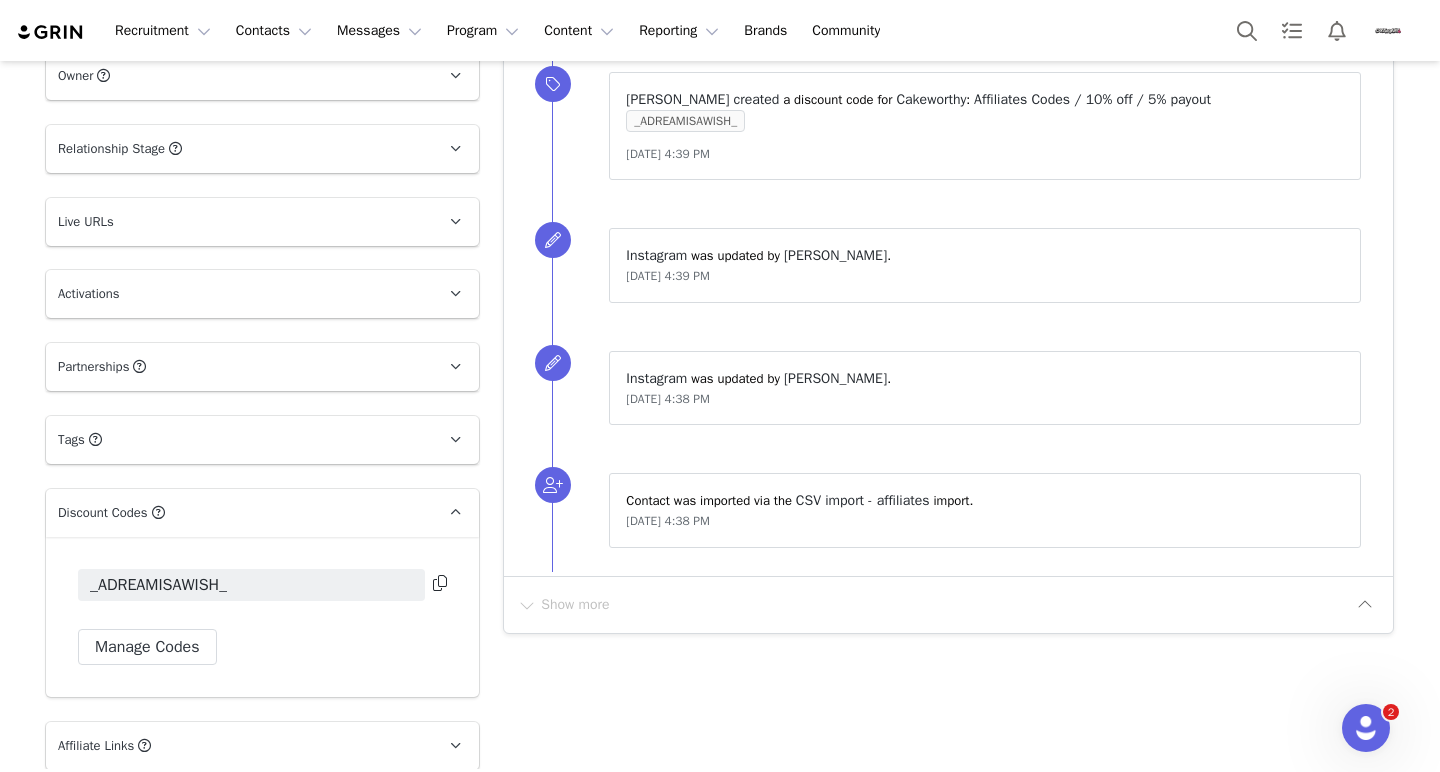 scroll, scrollTop: 1475, scrollLeft: 0, axis: vertical 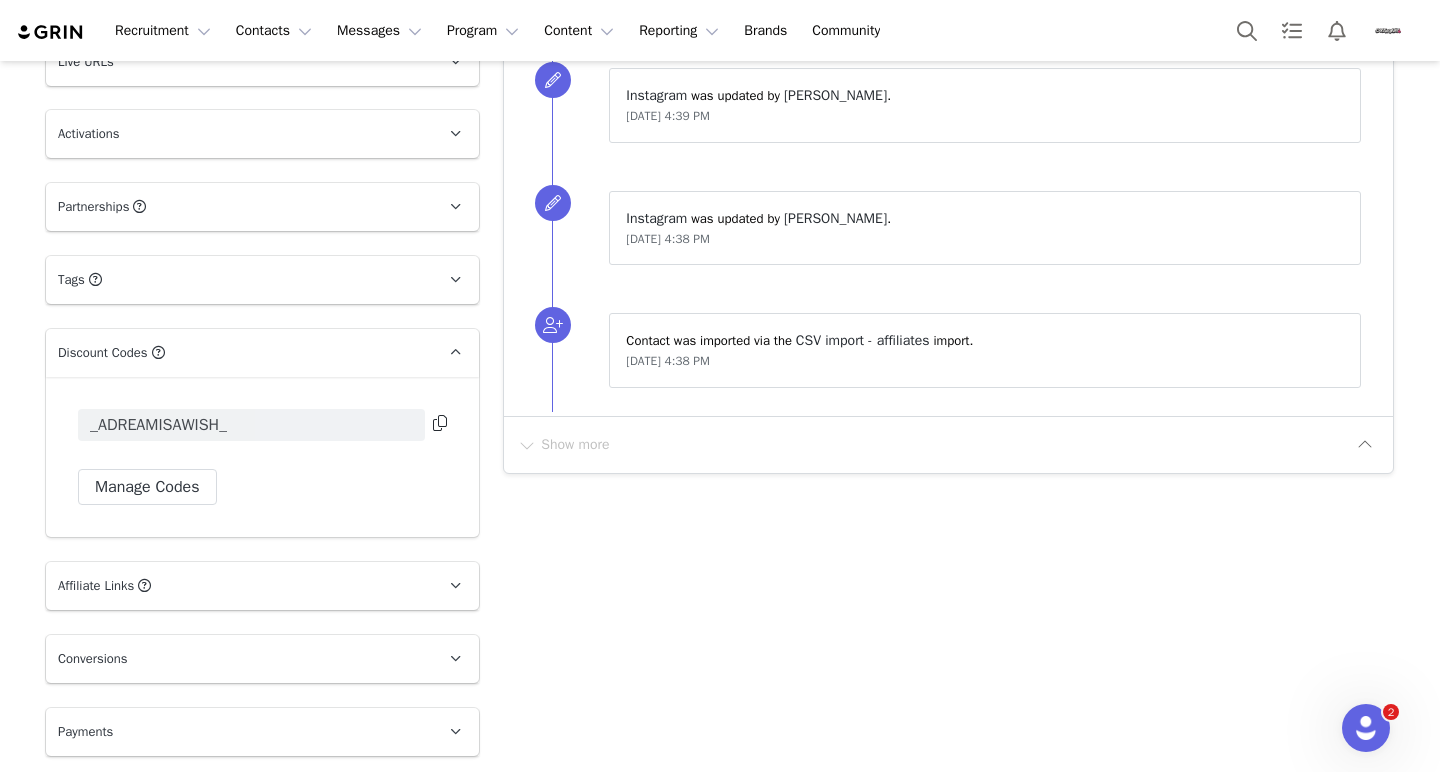 click on "_ADREAMISAWISH_" at bounding box center (251, 425) 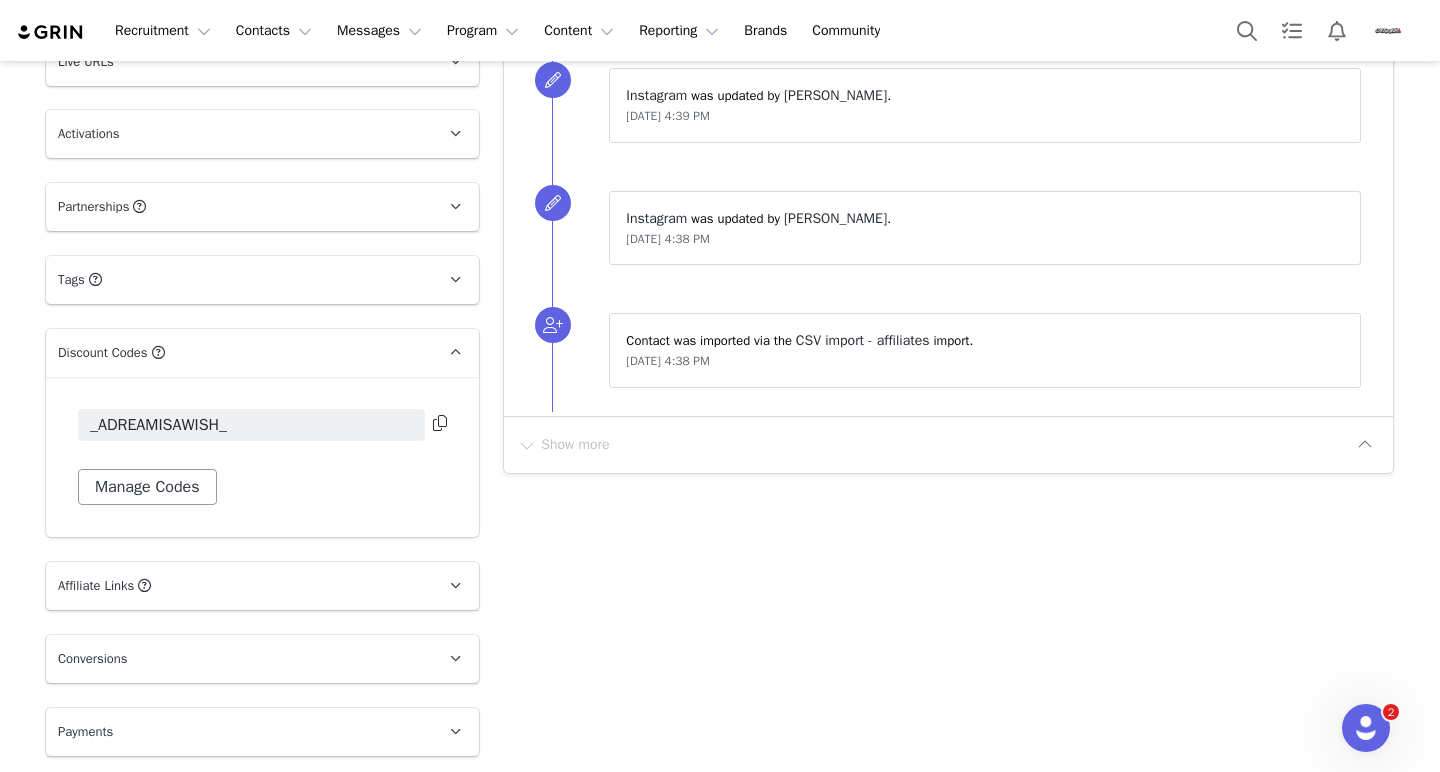 click on "Manage Codes" at bounding box center [147, 487] 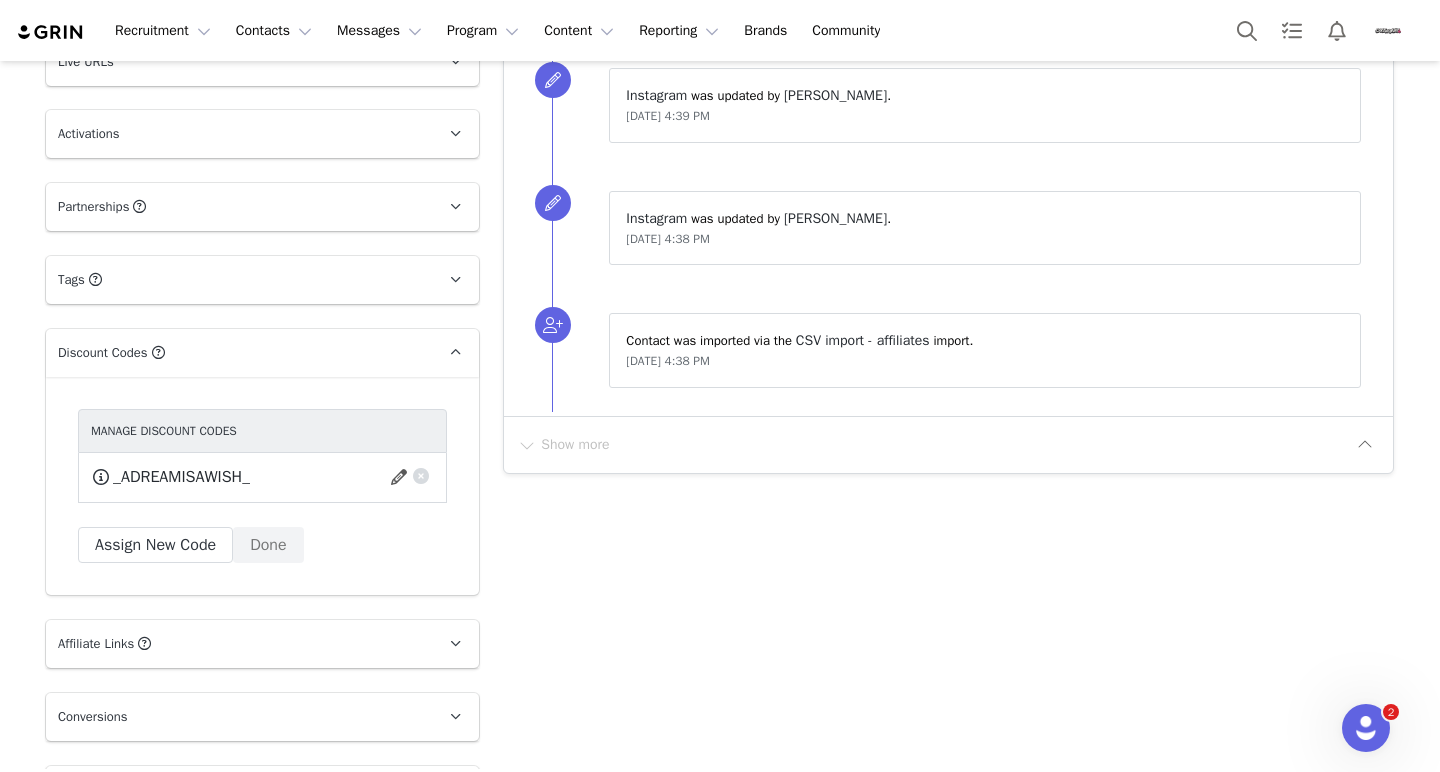 click on "_ADREAMISAWISH_" at bounding box center [181, 477] 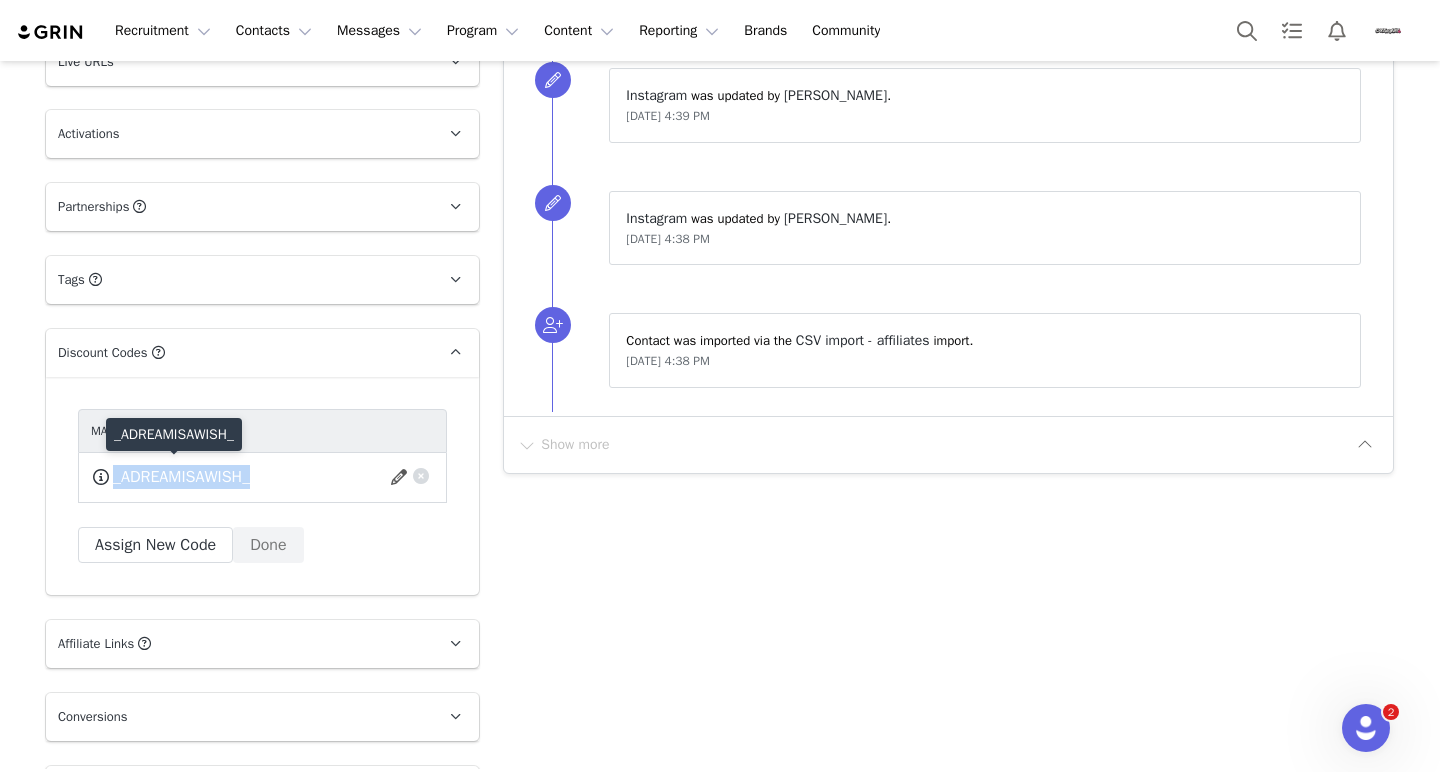 click on "_ADREAMISAWISH_" at bounding box center (181, 477) 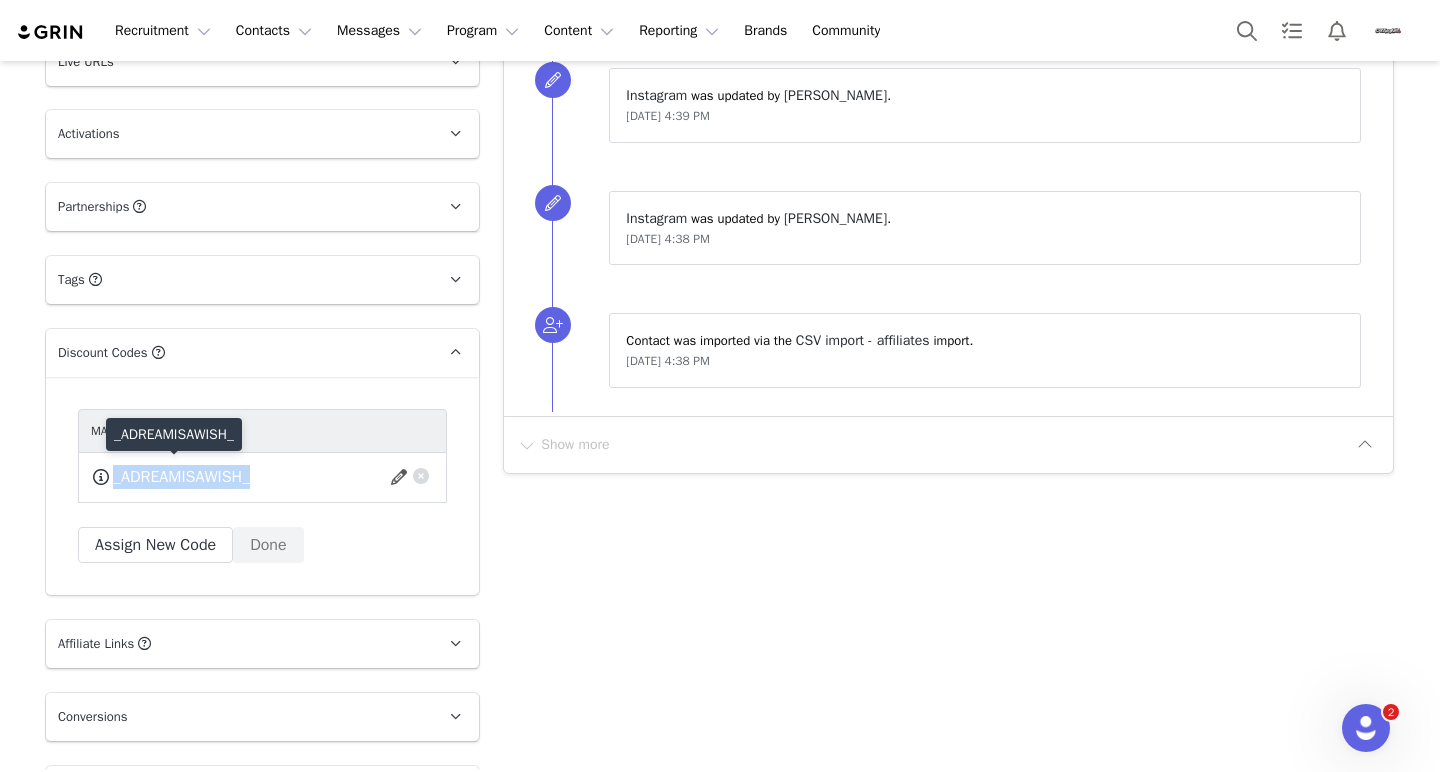 click on "_ADREAMISAWISH_" at bounding box center [181, 477] 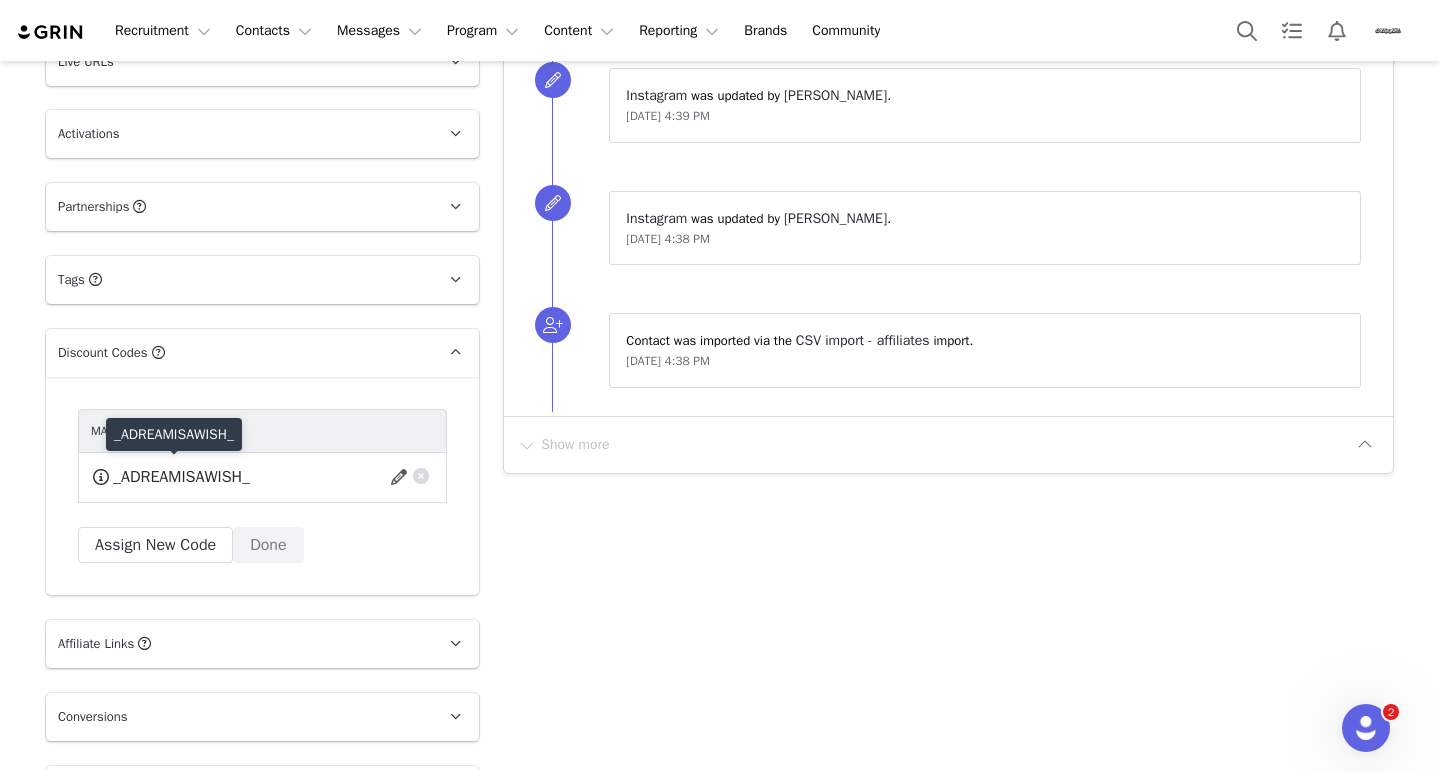 click on "_ADREAMISAWISH_" at bounding box center (181, 477) 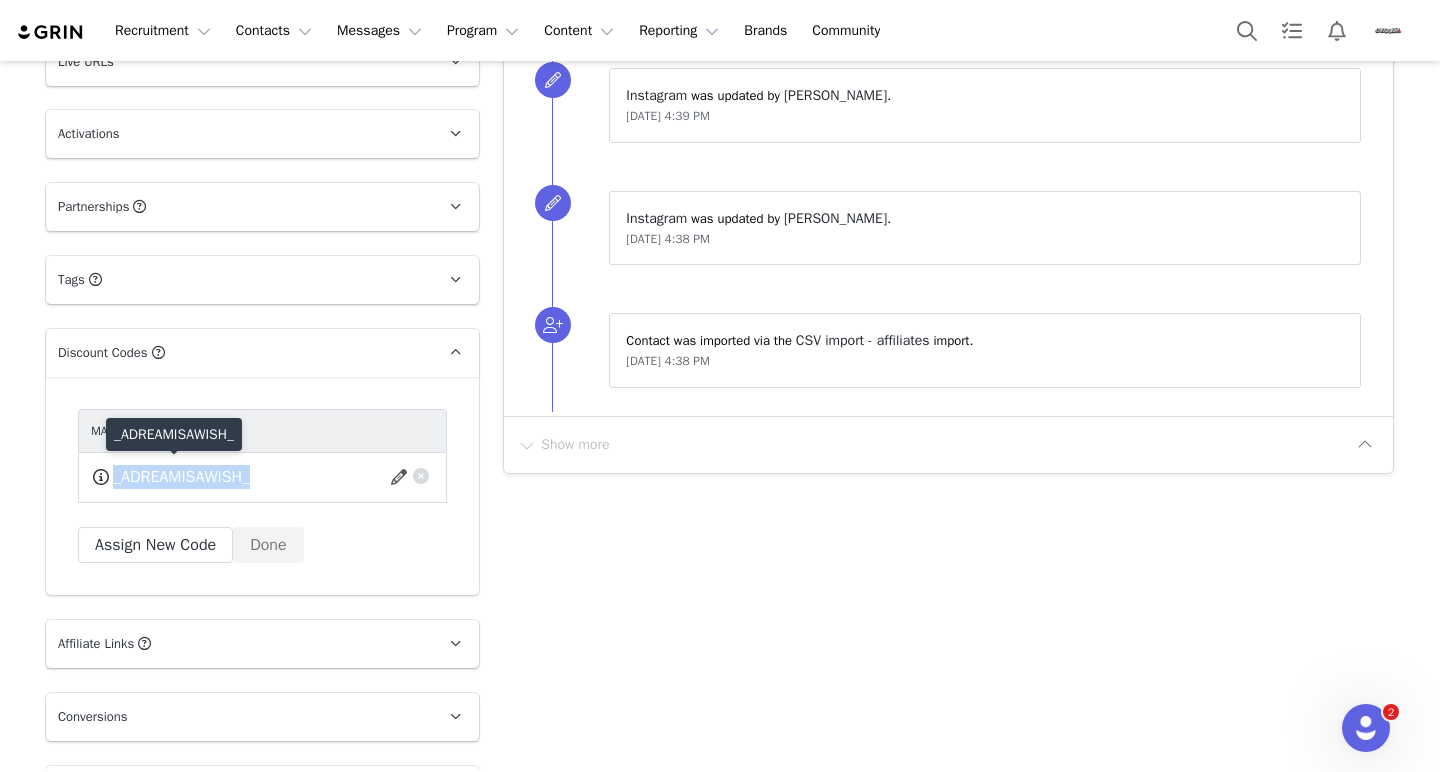 click on "_ADREAMISAWISH_" at bounding box center (181, 477) 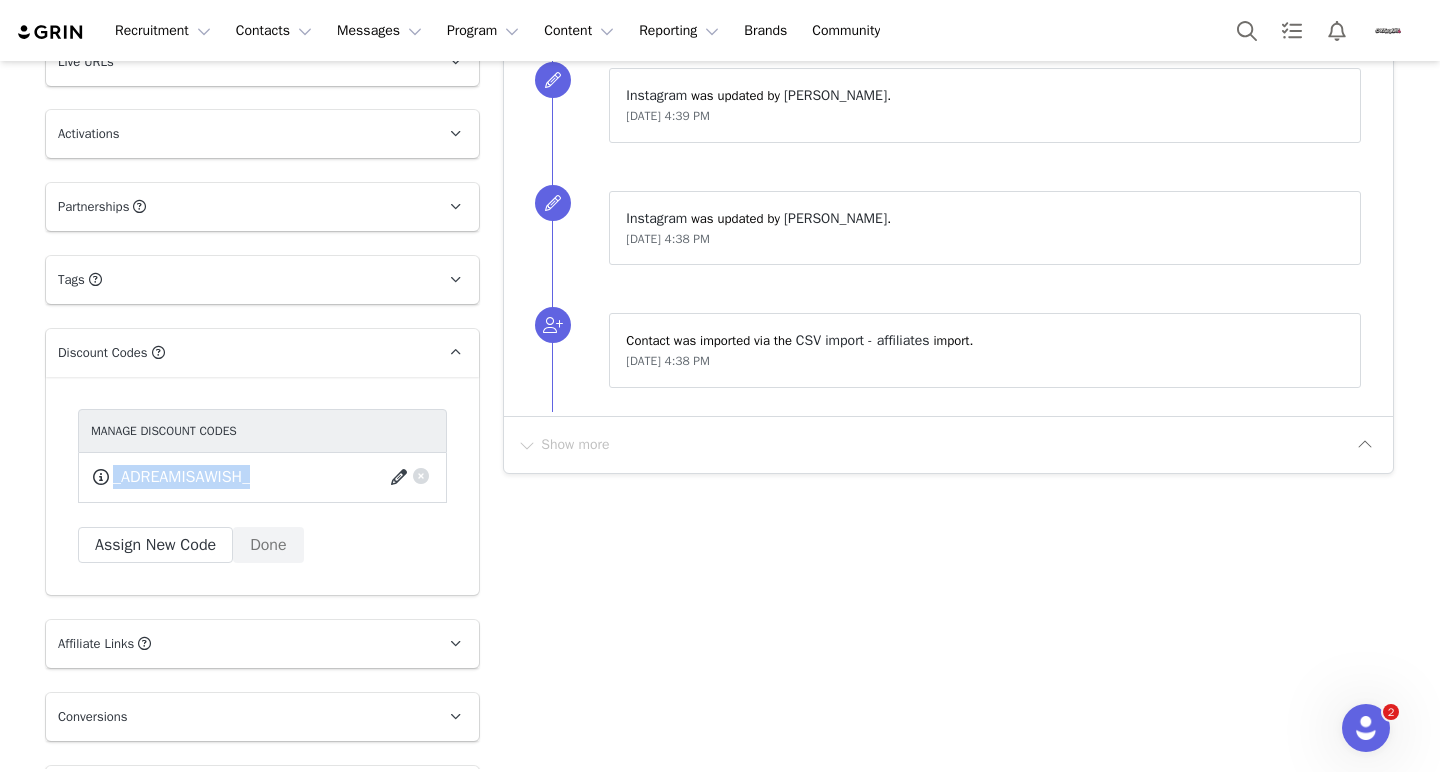 click at bounding box center (402, 477) 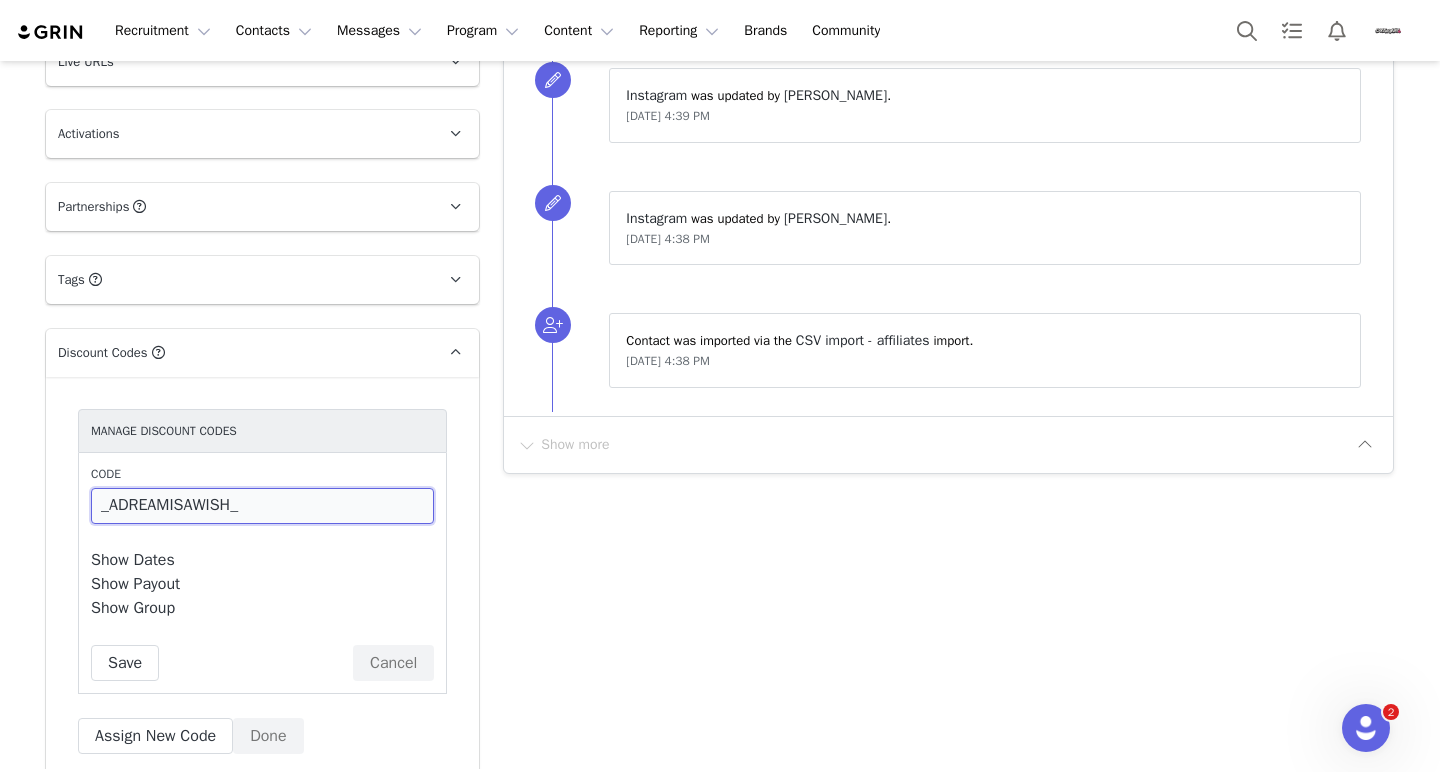 click on "_ADREAMISAWISH_" at bounding box center (262, 506) 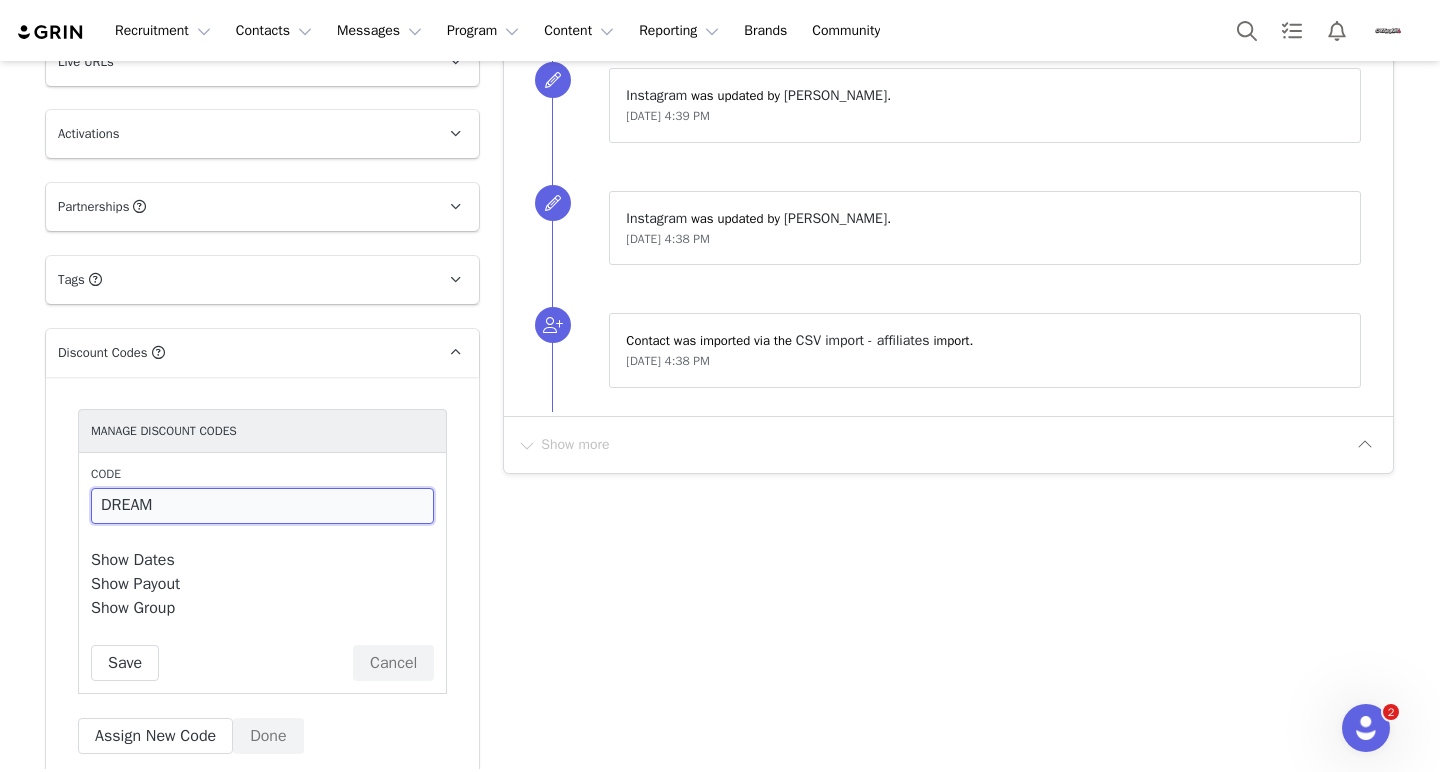 type on "DREAM" 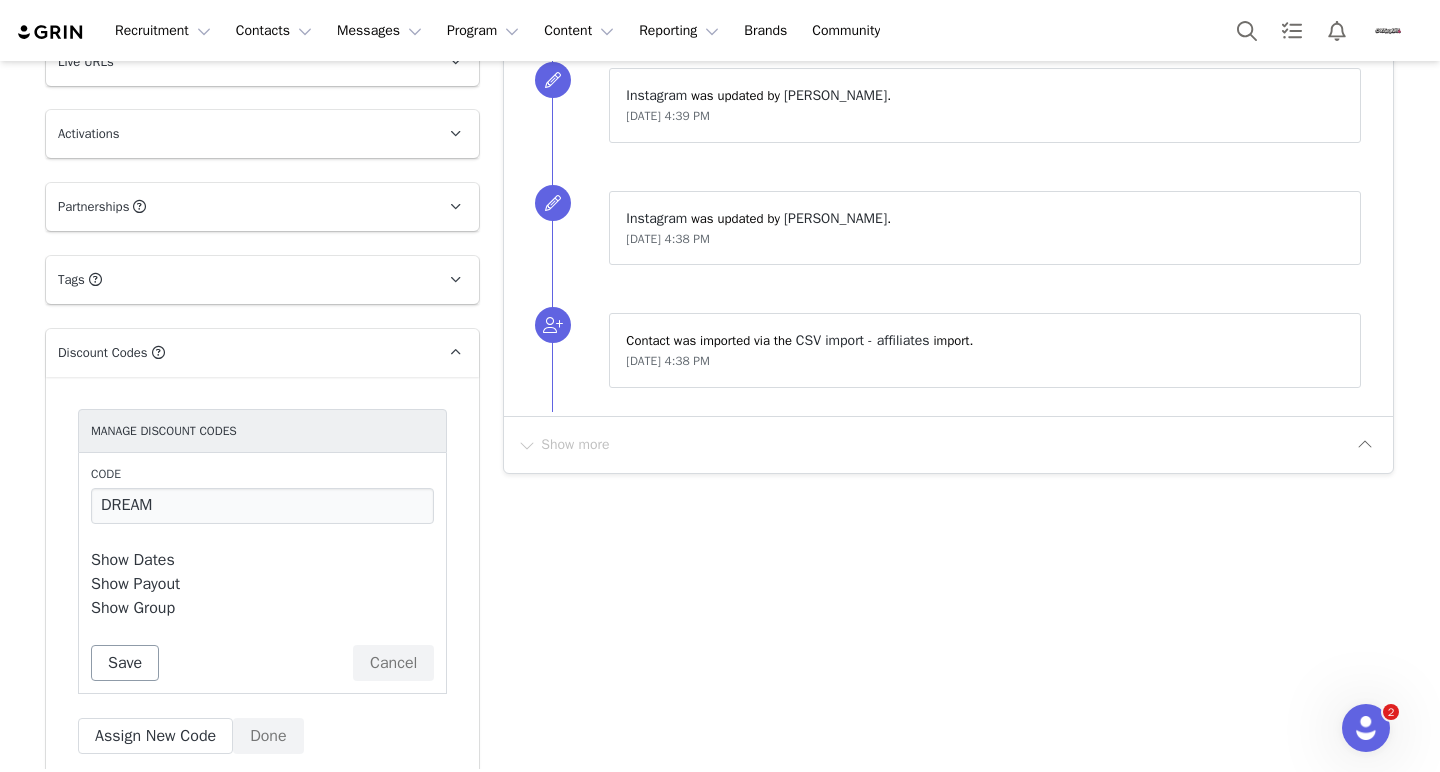 click on "Save" at bounding box center (125, 663) 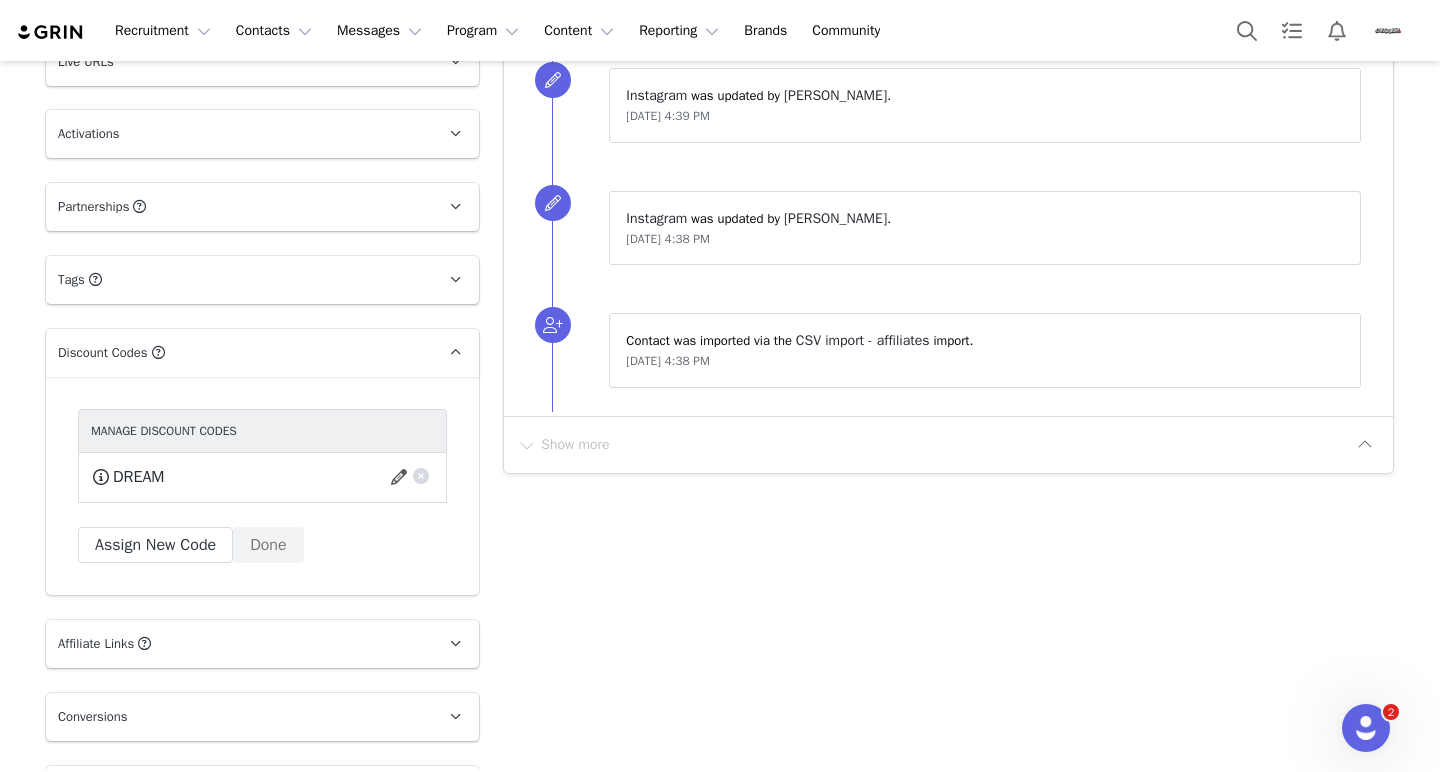 click on "DREAM" at bounding box center [138, 477] 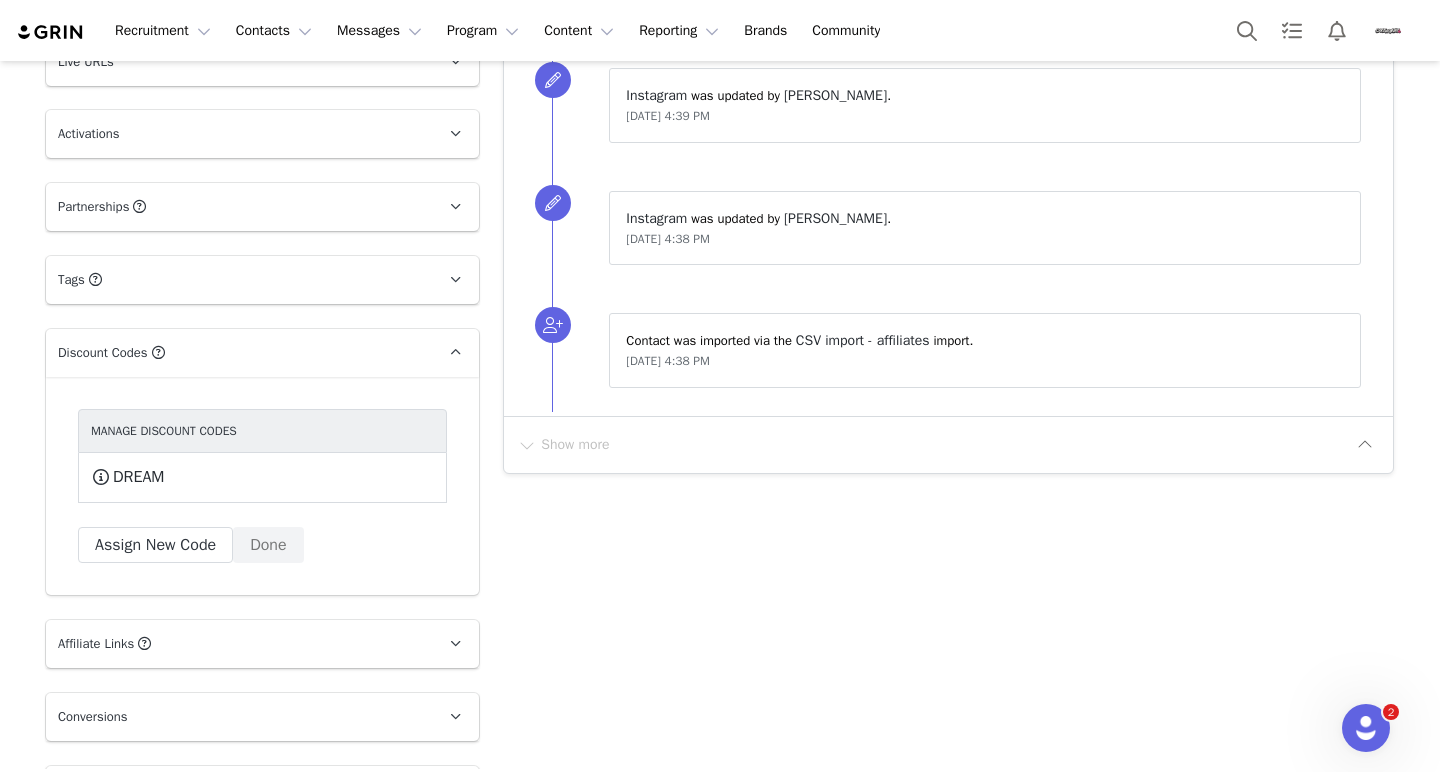 click on "Add Note   Send Email   Send Alert   Tasks  System Font 12pt To open the popup, press Shift+Enter To open the popup, press Shift+Enter To open the popup, press Shift+Enter To open the popup, press Shift+Enter Save Note Cancel Recent Activity All Notes Content Emails Actions Updates Contact Sync received an email from  [PERSON_NAME]      View in Emails   Re: Cakeworthy Affiliates | We're moving to GRIN!   Show Email  [DATE] 8:33 PM     [PERSON_NAME] sent a tracked email to  [PERSON_NAME]      View in Emails   Cakeworthy Affiliates | We're moving to GRIN!   Show Email  [DATE] 2:09 AM      Opens  2  Clicks  0  Replies  1 [PERSON_NAME] sent a tracked email to  [PERSON_NAME]      View in Emails   Cakeworthy Affiliates | We're moving to GRIN!   Show Email  [DATE] 2:09 AM      Opens  2  Clicks  0  Replies  1 ⁨ [PERSON_NAME] ⁩ ⁨ created ⁩ a discount code for ⁨ Cakeworthy ⁩: ⁨ Affiliates Codes / 10% off / 5% payout  ⁩ _ADREAMISAWISH_ [DATE] 4:39 PM ⁨ Instagram ⁩. ⁨" at bounding box center (948, -253) 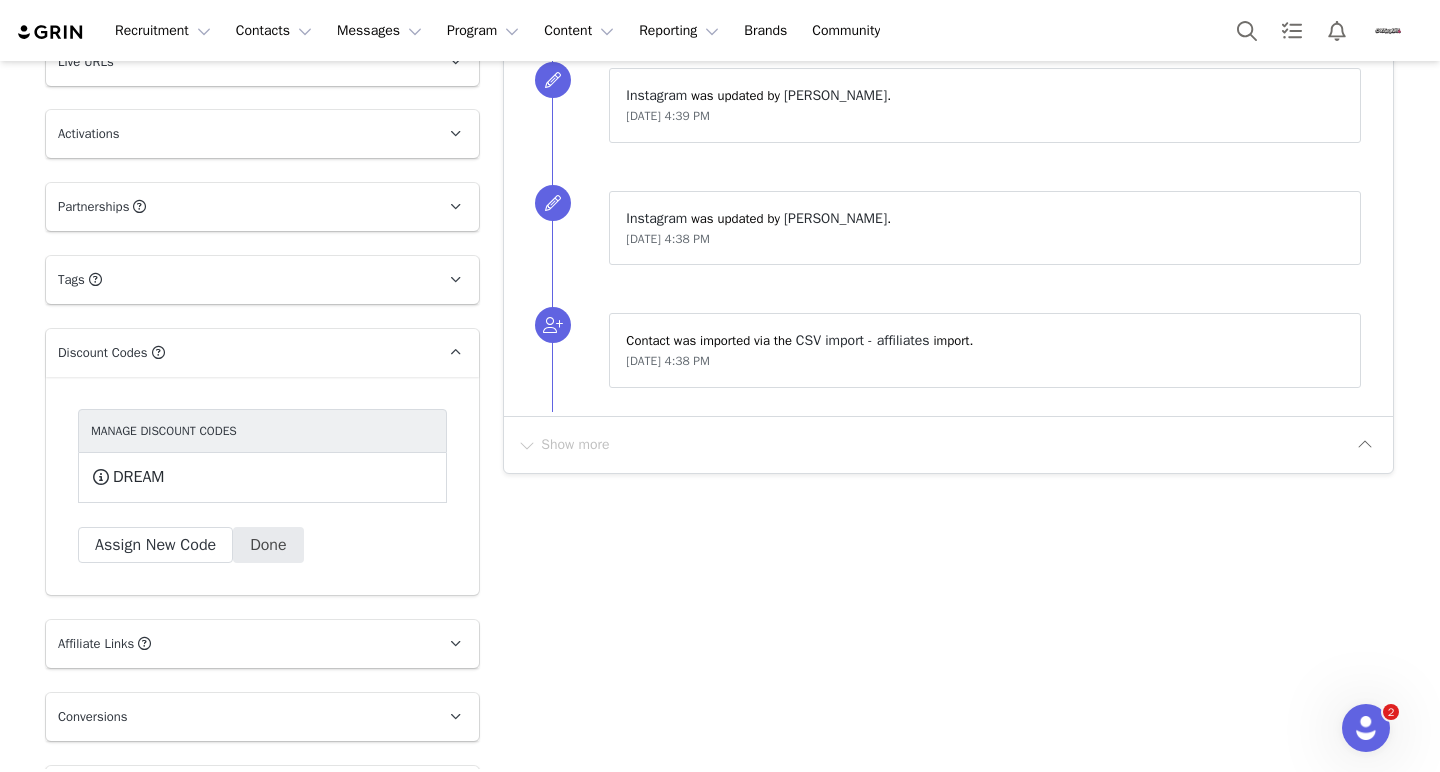 click on "Done" at bounding box center (268, 545) 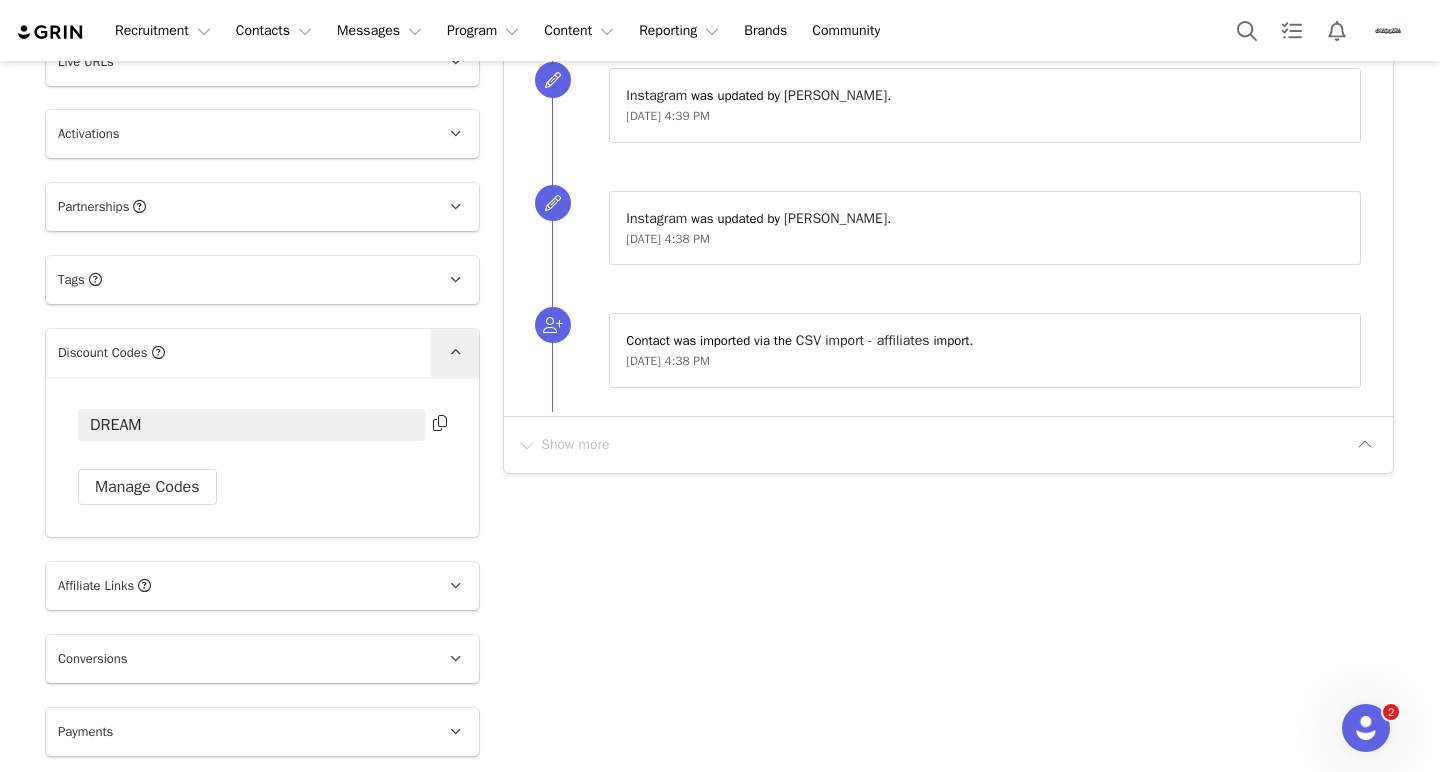 click at bounding box center (455, 352) 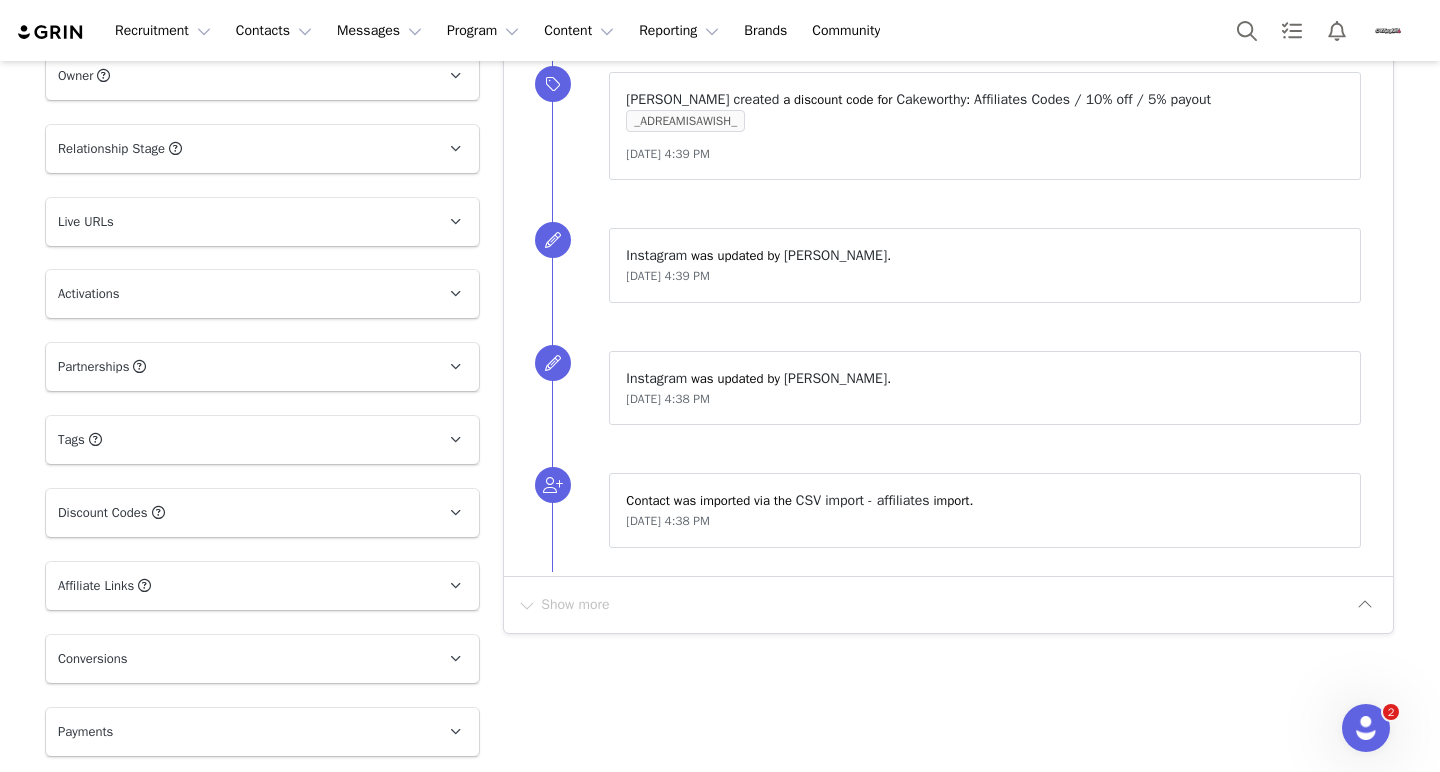 scroll, scrollTop: 0, scrollLeft: 0, axis: both 